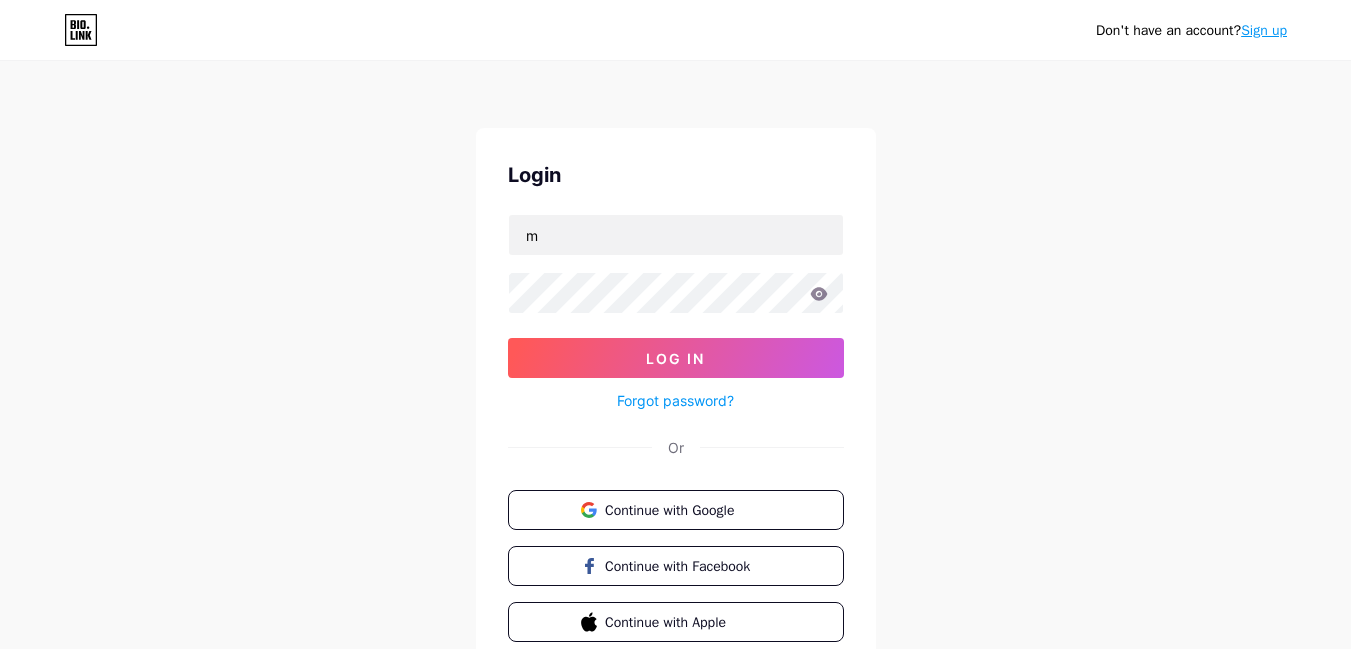 scroll, scrollTop: 0, scrollLeft: 0, axis: both 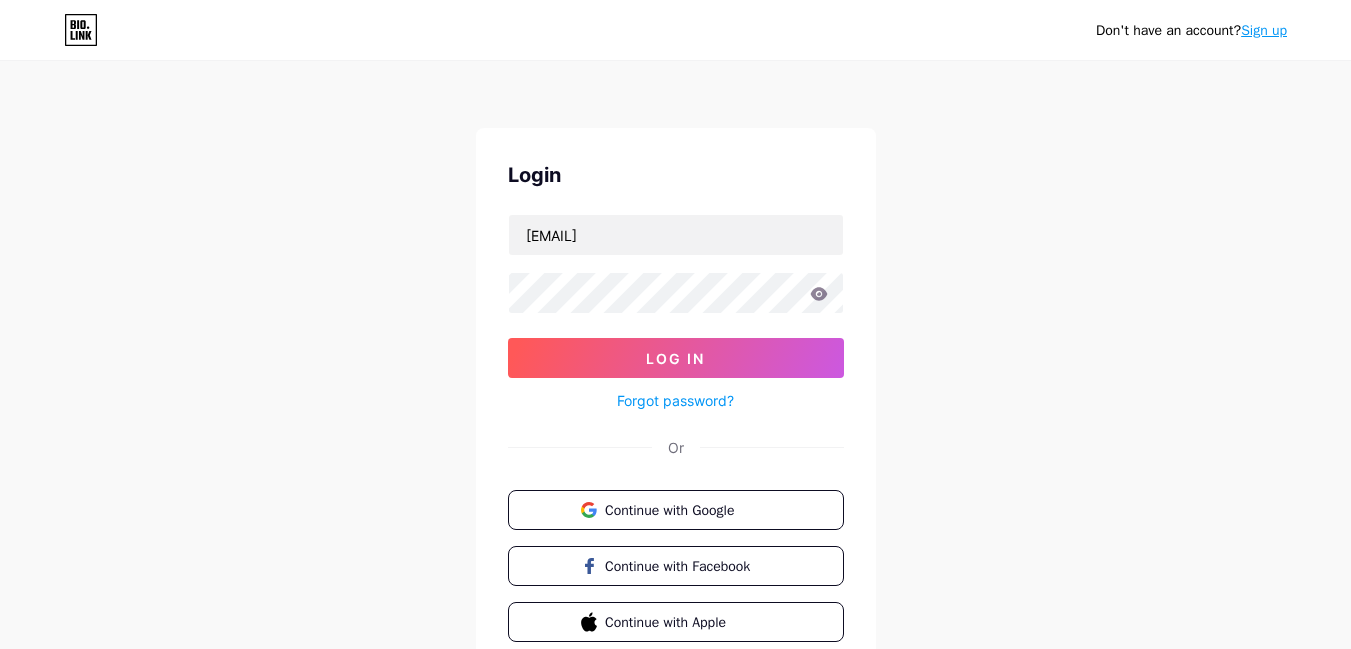 type on "[EMAIL]" 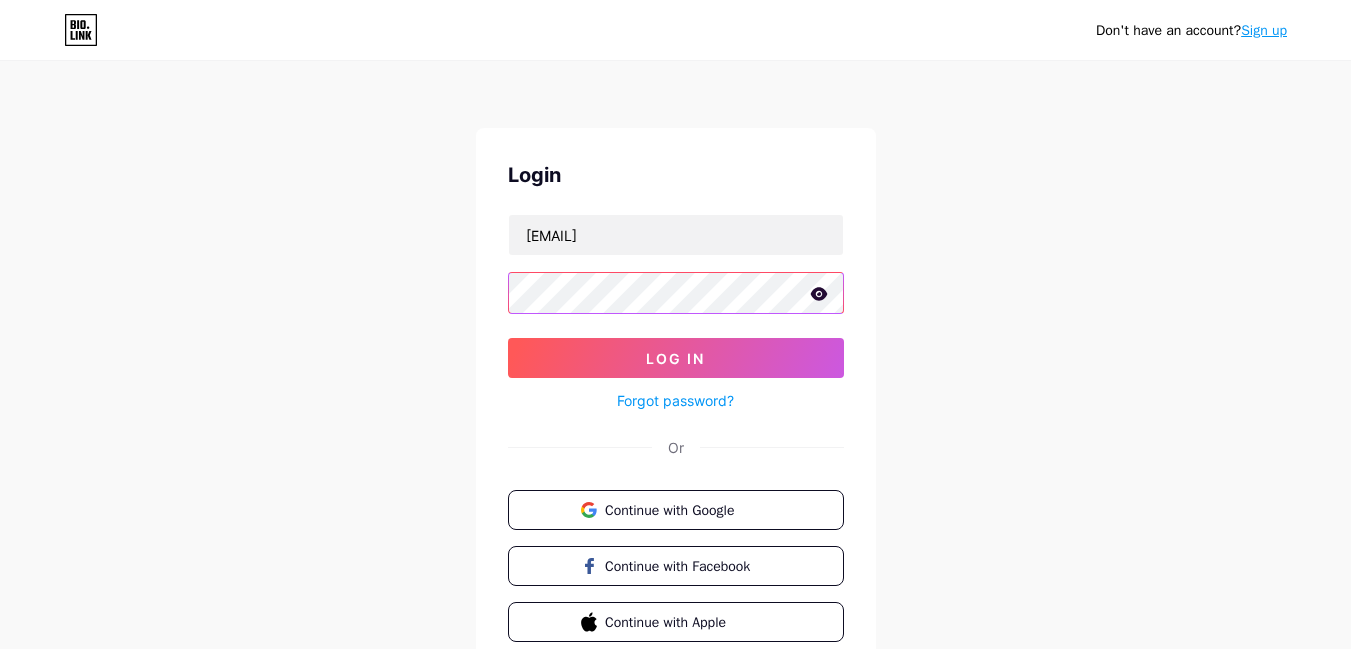 click on "Log In" at bounding box center (676, 358) 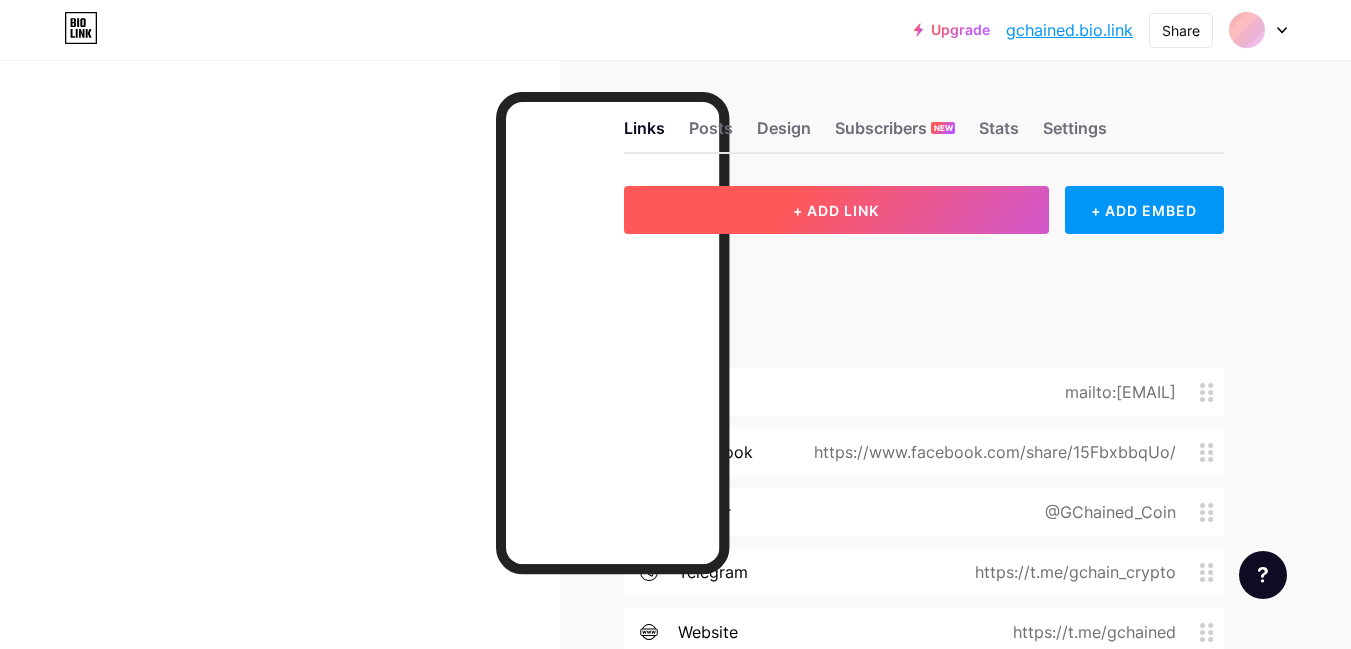 click on "+ ADD LINK" at bounding box center (836, 210) 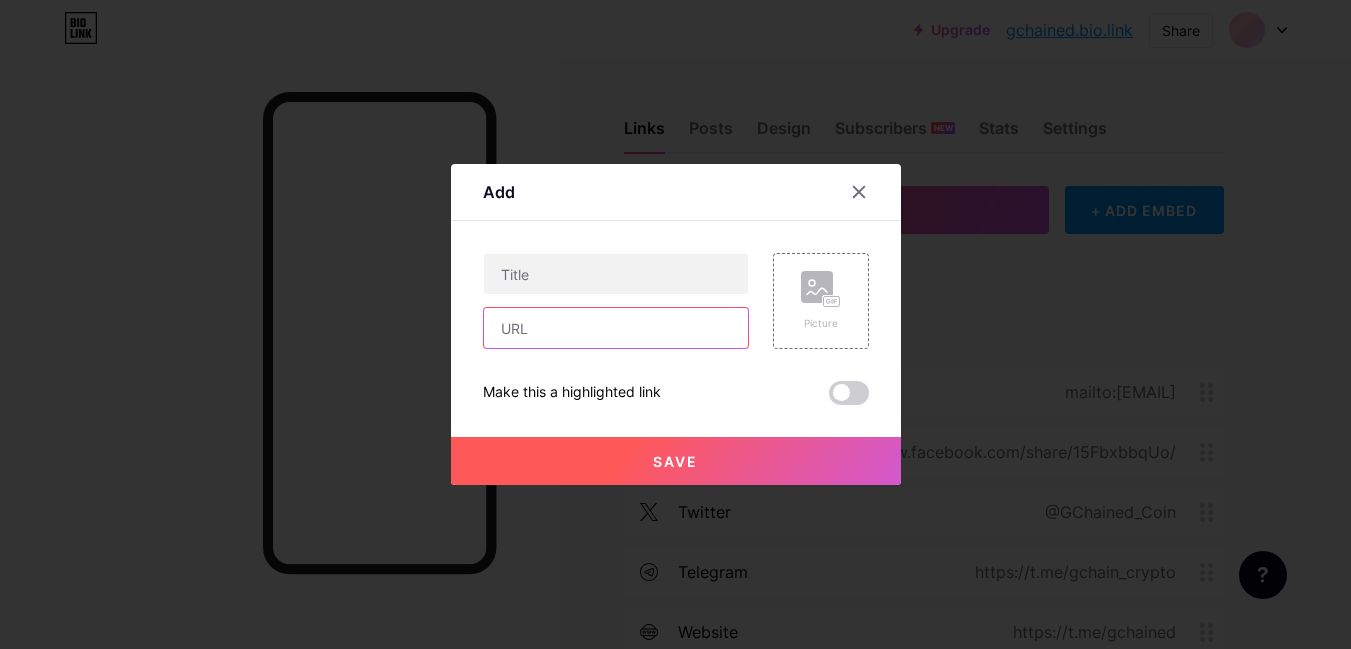 click at bounding box center [616, 328] 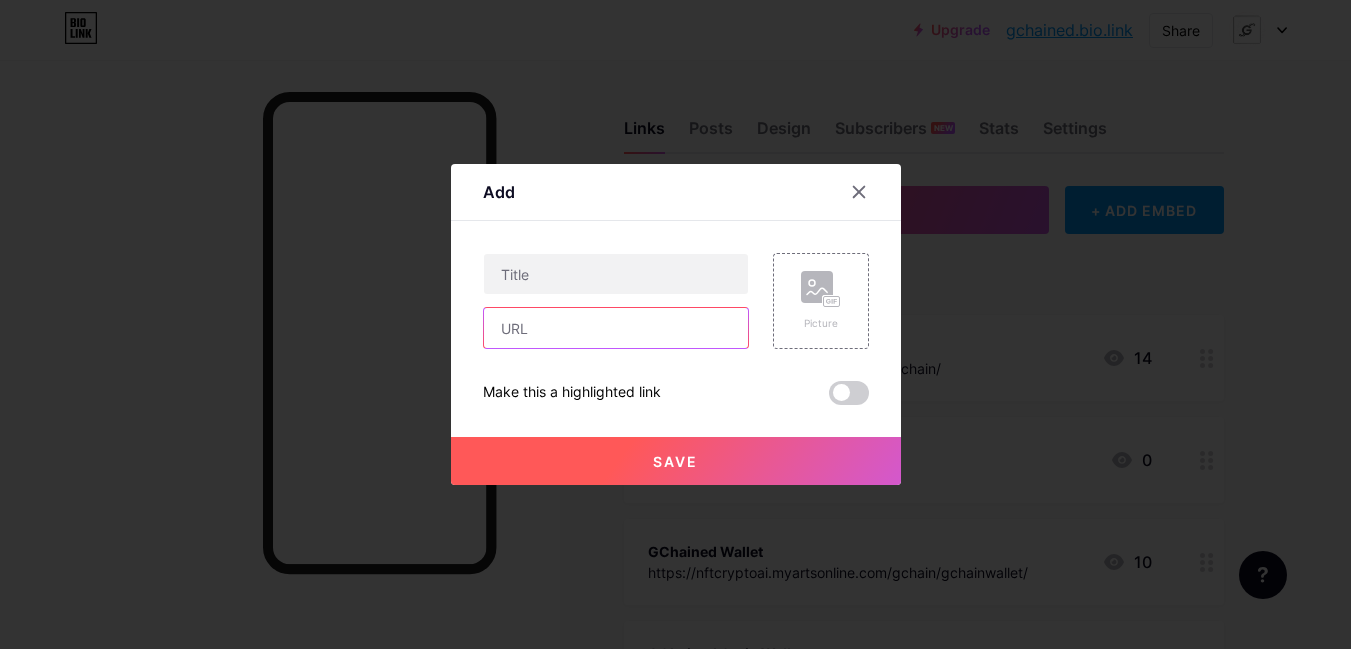 paste on "https://ai-crypto-hub.created.app/" 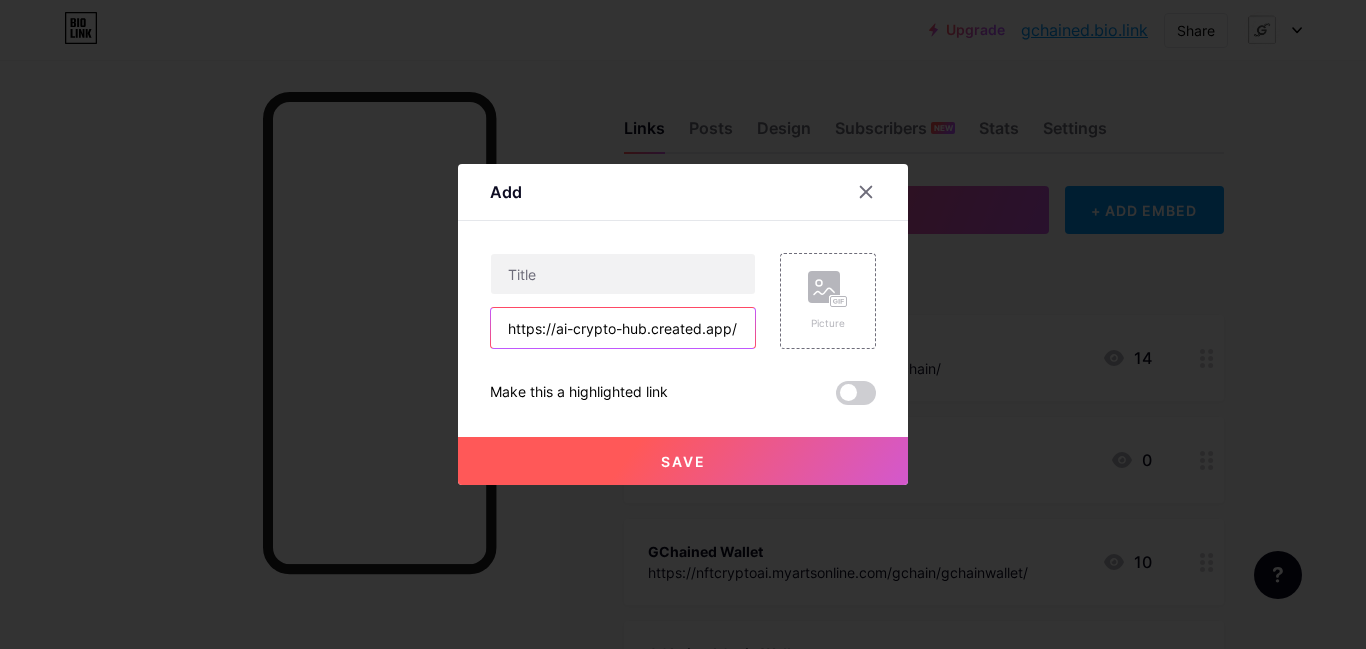 type on "https://ai-crypto-hub.created.app/" 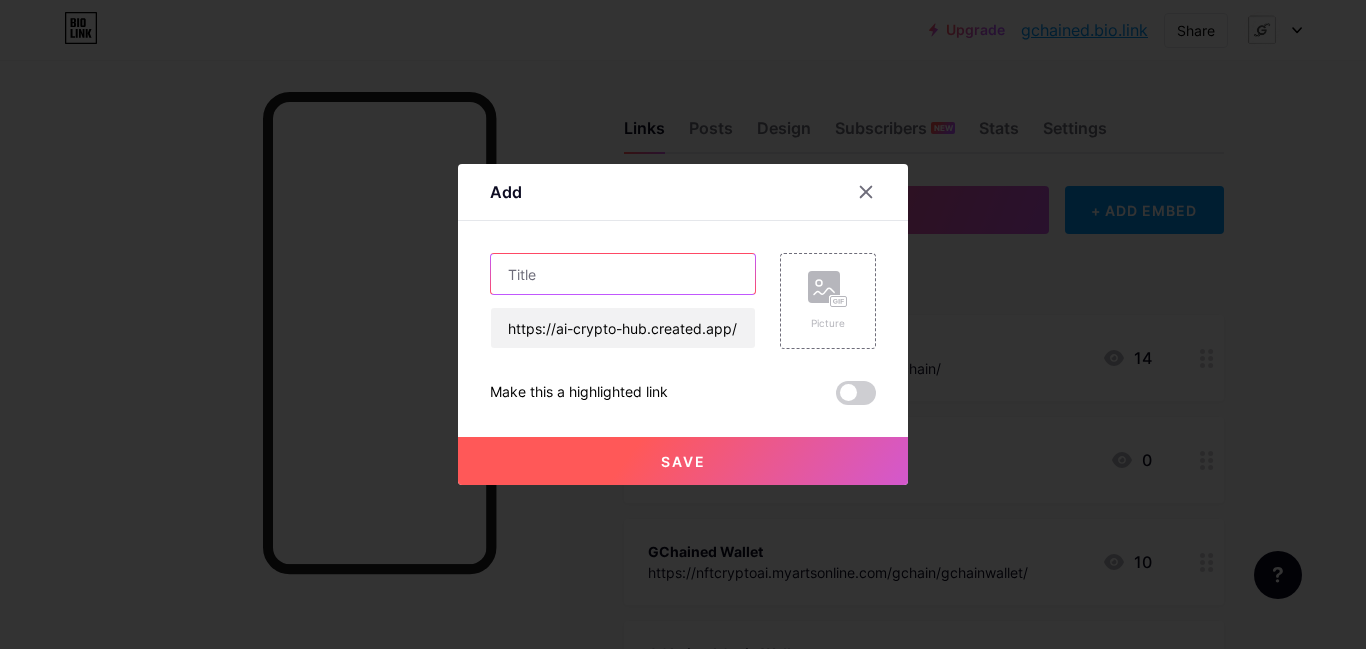 click at bounding box center [623, 274] 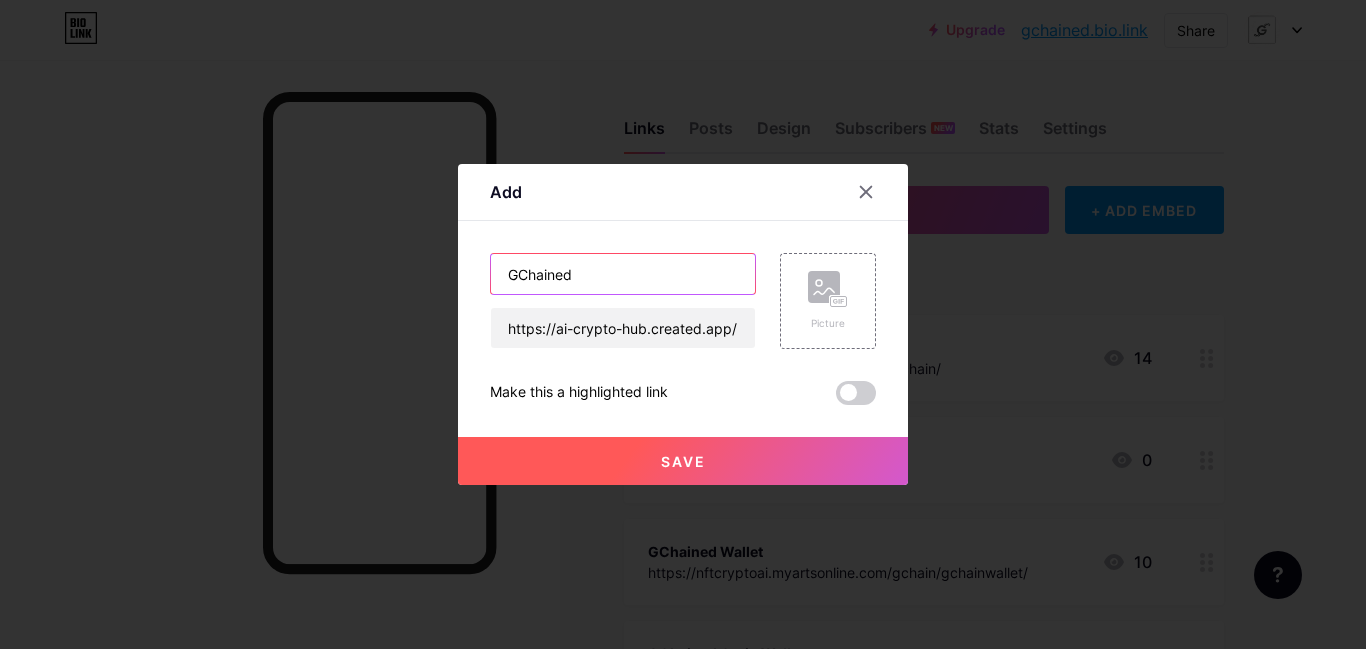 paste on "AI CryptoHub" 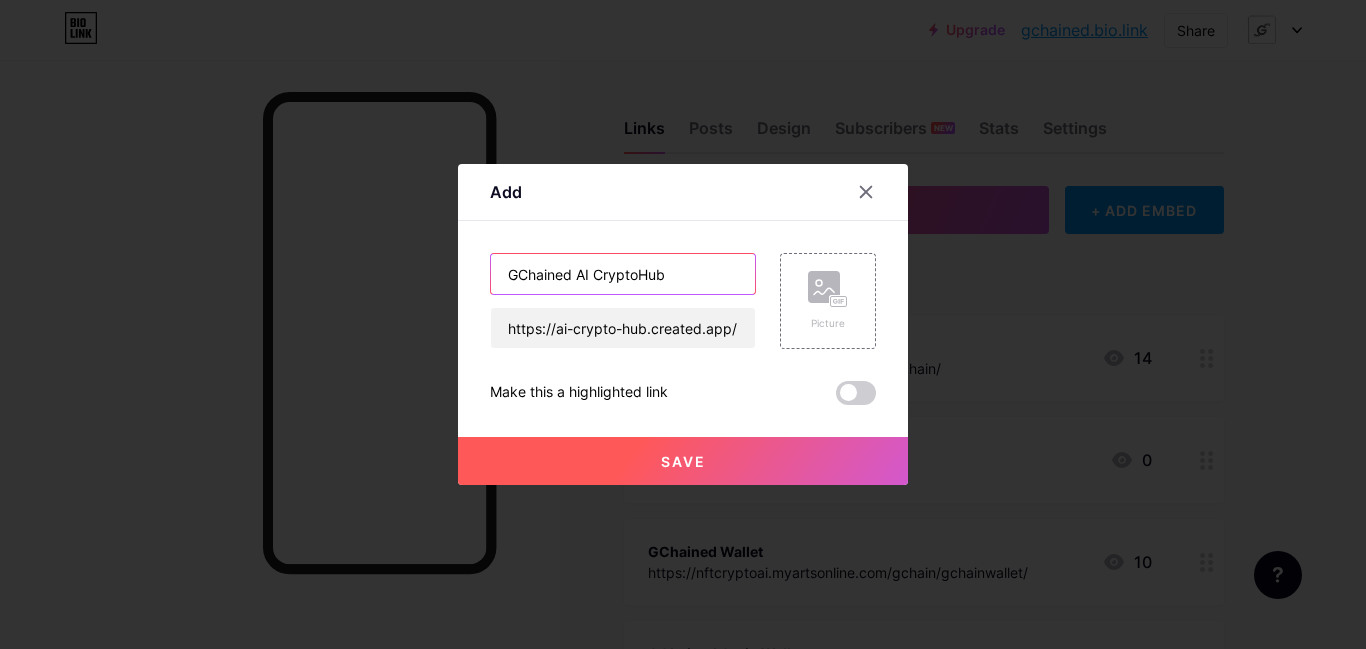 click on "GChained AI CryptoHub" at bounding box center (623, 274) 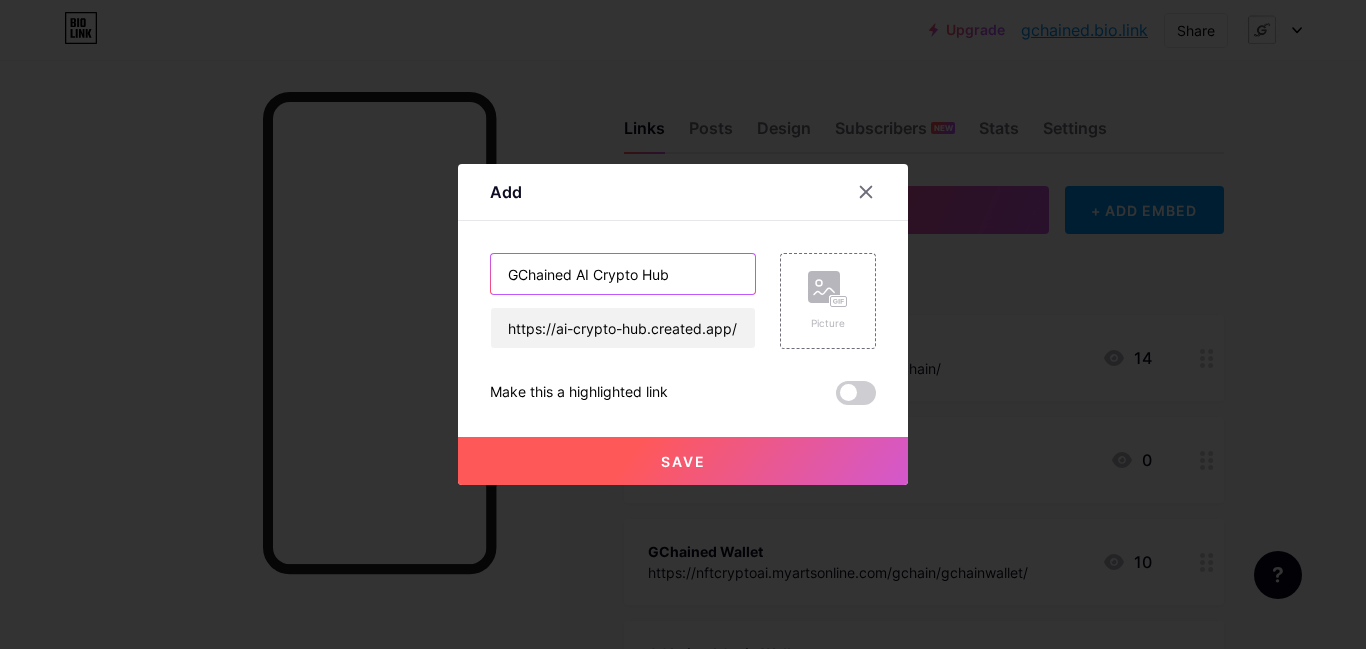 type on "GChained AI Crypto Hub" 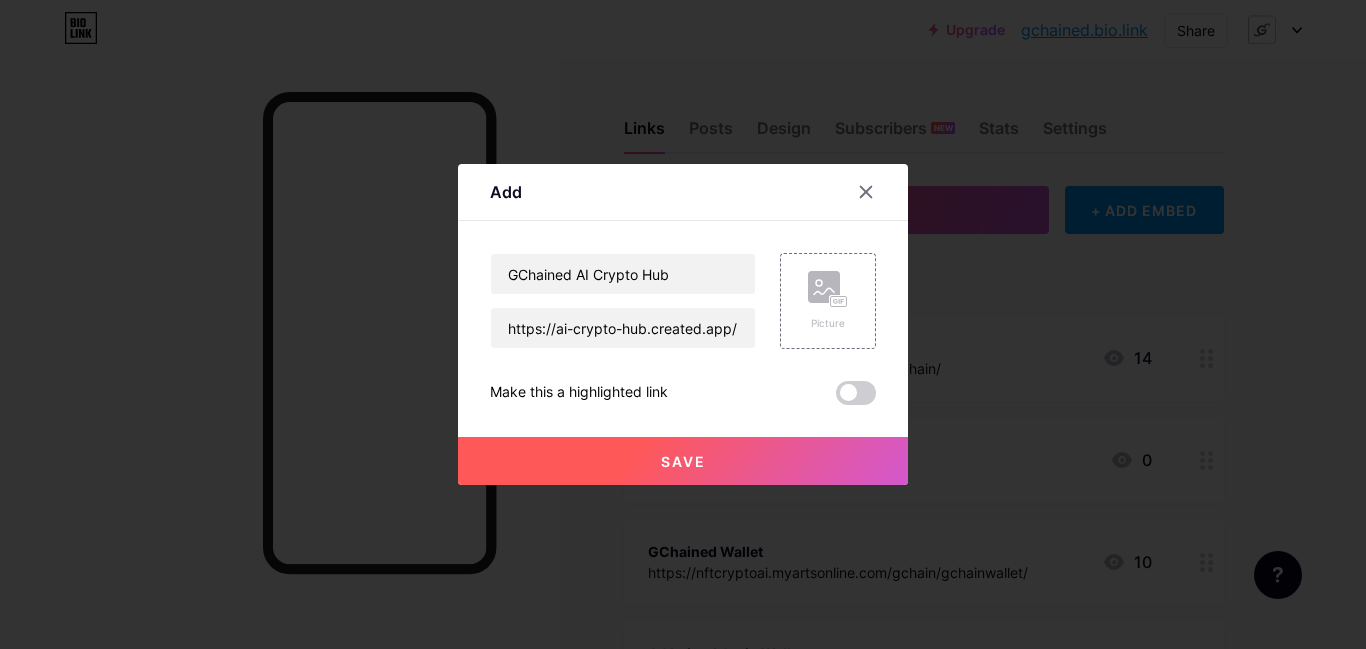 click on "Save" at bounding box center (683, 461) 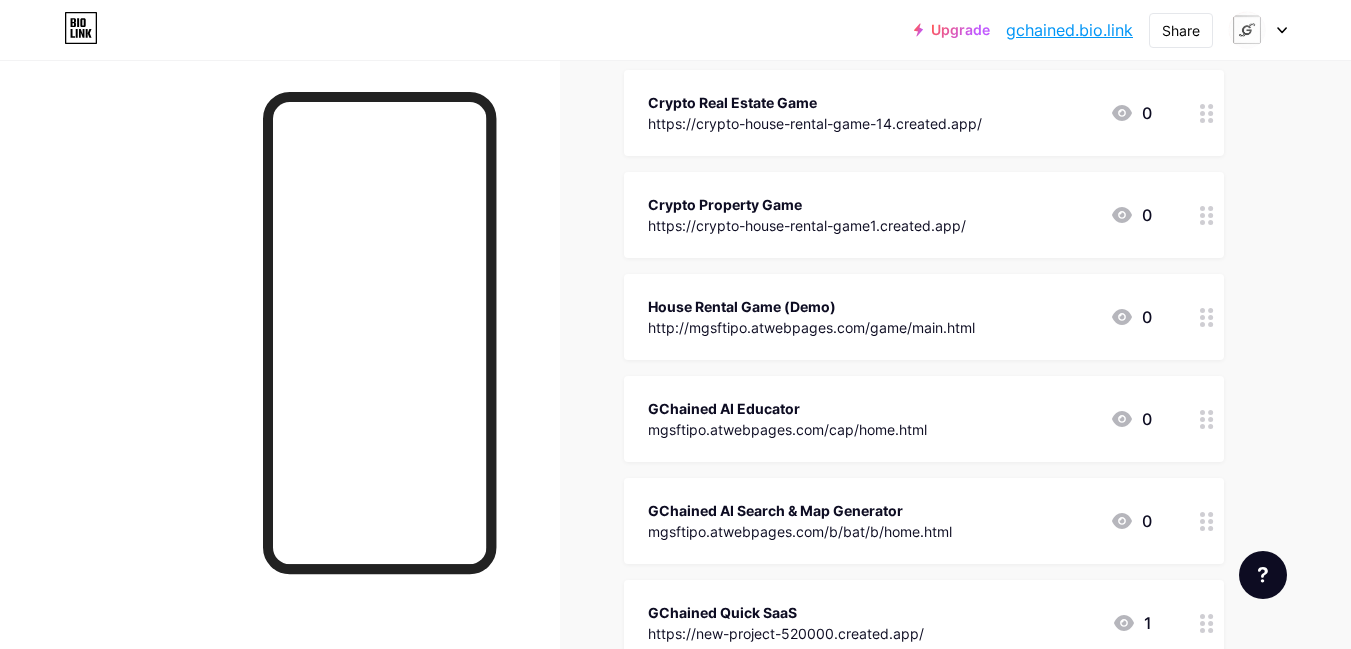 scroll, scrollTop: 12141, scrollLeft: 0, axis: vertical 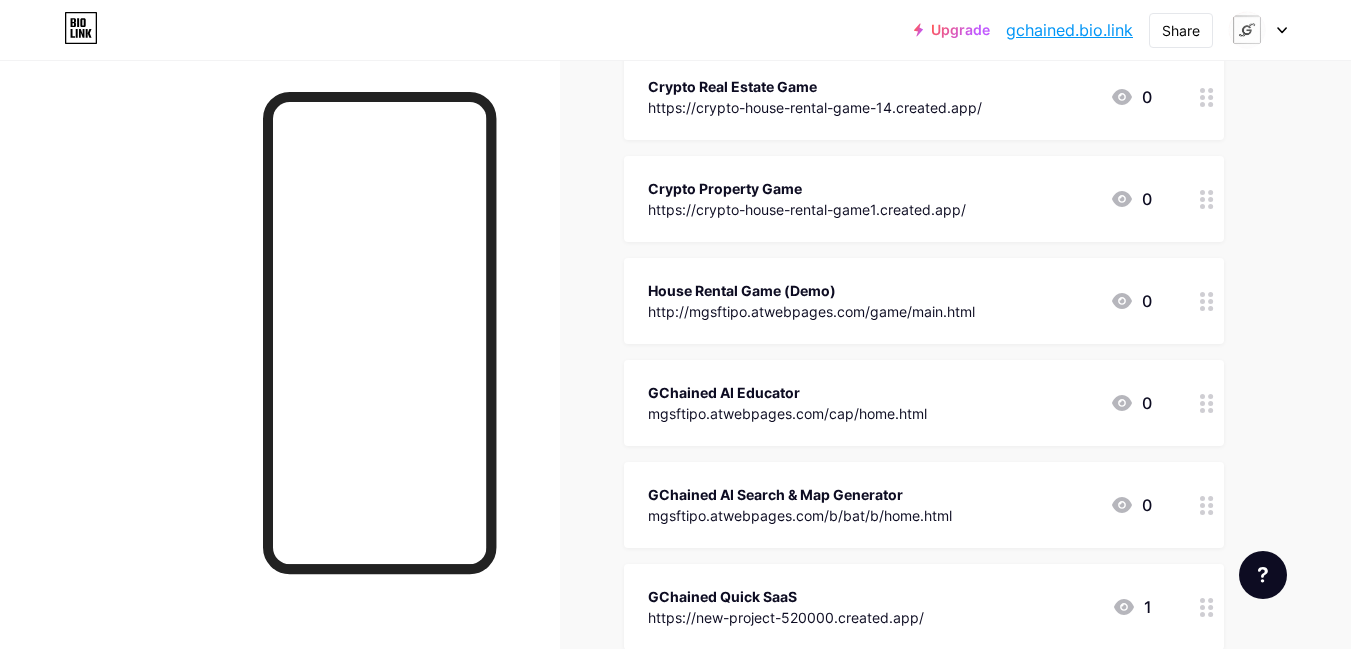 type 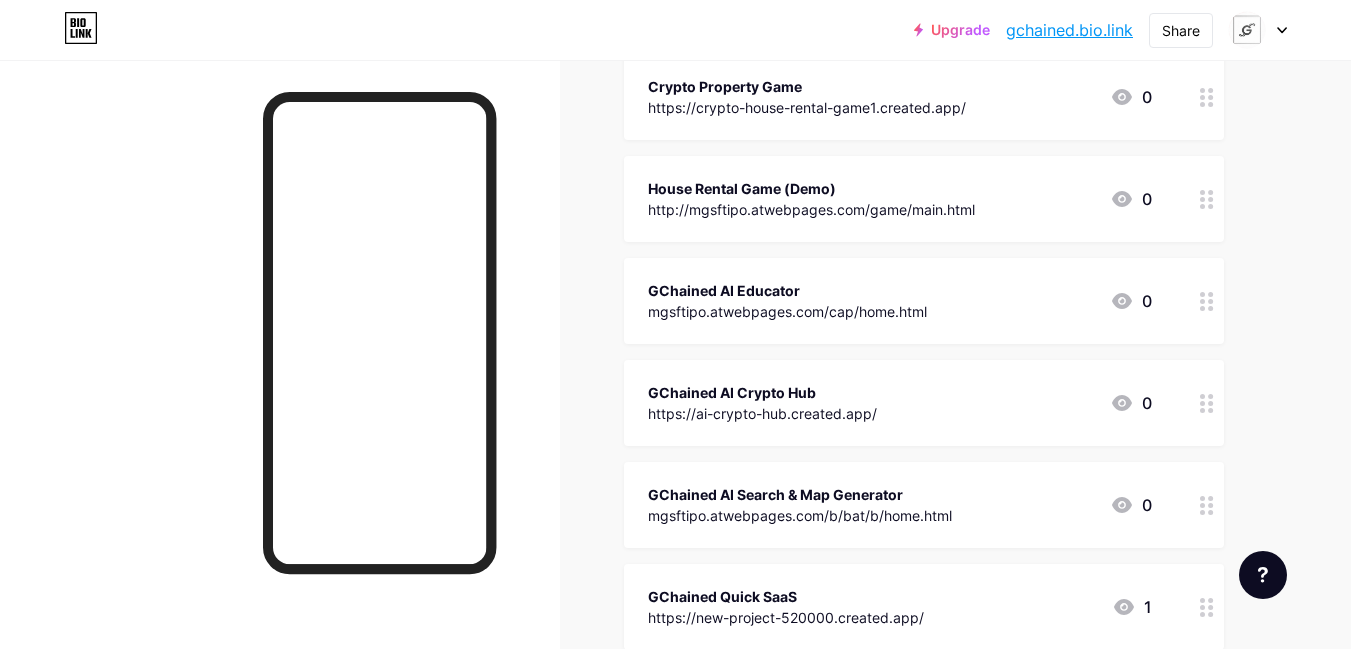 scroll, scrollTop: 0, scrollLeft: 0, axis: both 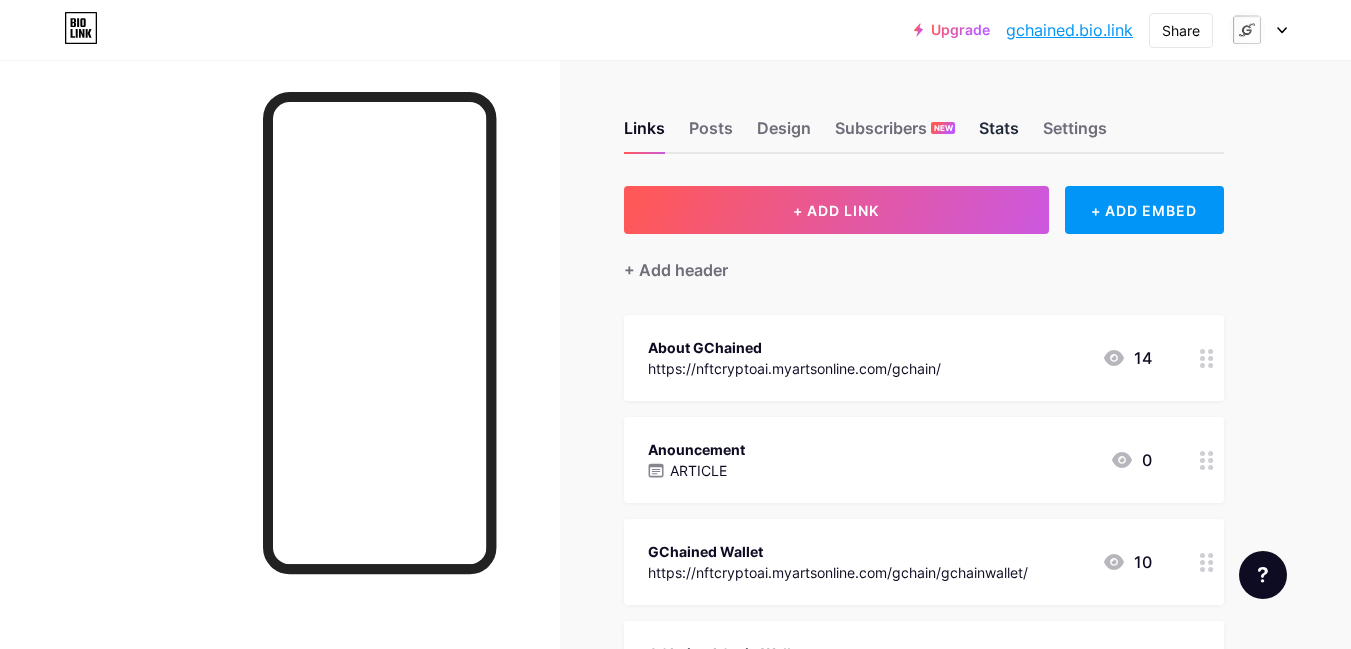 click on "Stats" at bounding box center (999, 134) 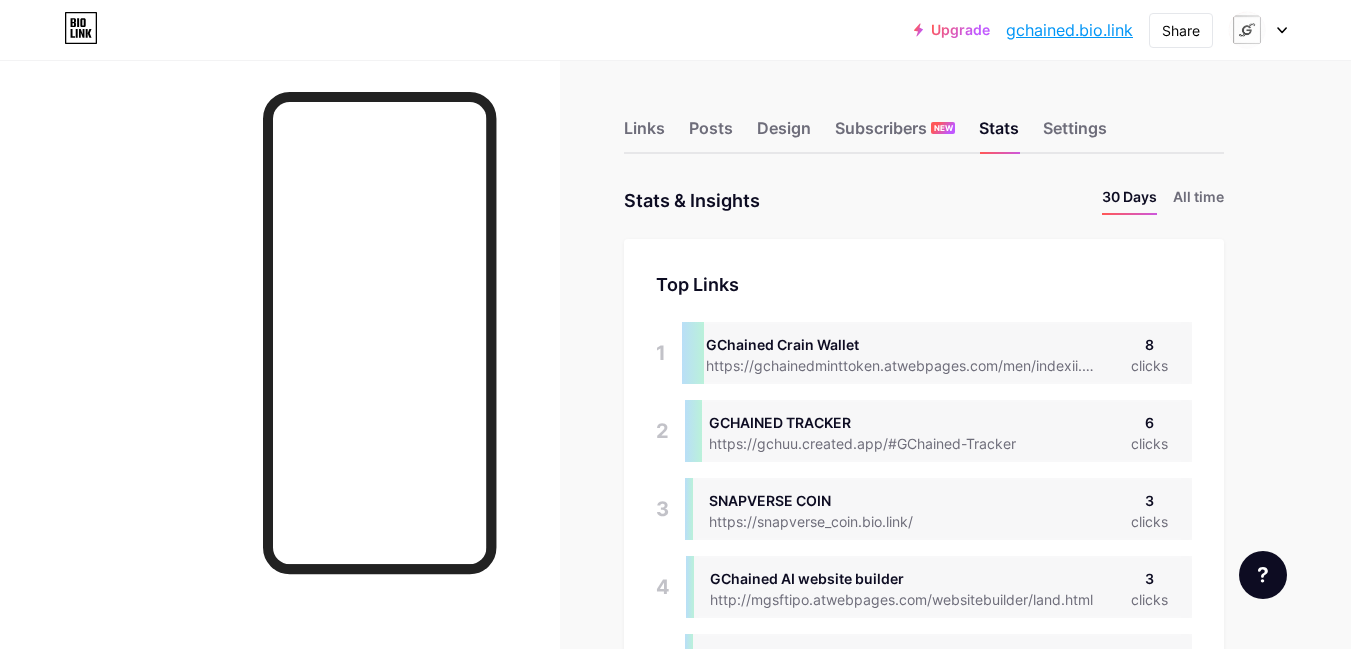 scroll, scrollTop: 2840, scrollLeft: 0, axis: vertical 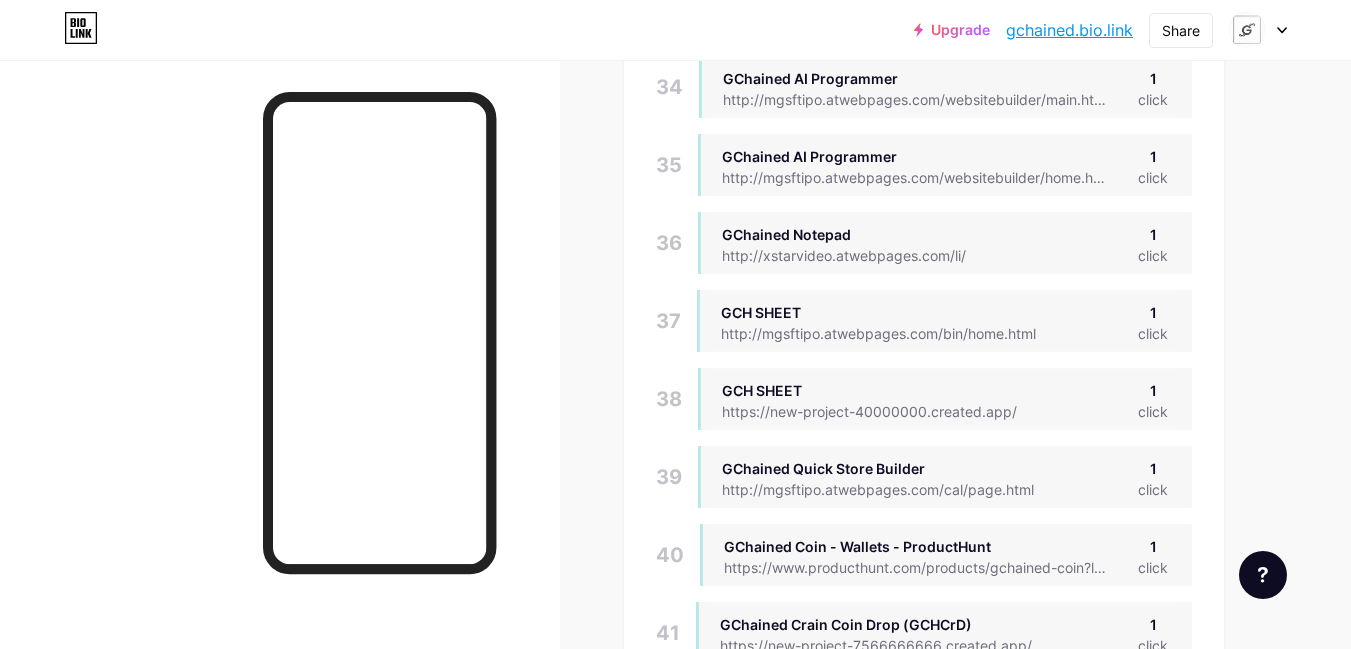 click on "Links
Posts
Design
Subscribers
NEW
Stats
Settings     Stats & Insights   Page Stats   30 Days
All
time
Top Links   Links   1   GChained Crain Wallet   https://gchainedminttoken.atwebpages.com/men/indexii.html   8   clicks   2   GCHAINED TRACKER   https://gchuu.created.app/#GChained-Tracker   6   clicks   3   SNAPVERSE COIN   https://snapverse_coin.bio.link/   3   clicks   4   GChained AI website builder   http://mgsftipo.atwebpages.com/websitebuilder/land.html   3   clicks   5   🌐 GChained Coin Coin Listings   https://new-project-82333333.created.app/   3   clicks   6   🌐 GChained Coin Coin Listings   https://new-project-57777777.created.app/   3   clicks   7   GChained AI Website Builder   http://mgsftipo.atwebpages.com/cap/homer.html   3   clicks   8   Boric Coin (BRC)   http://mgsftipo.atwebpages.com/boric/   3   clicks   9   🌐 GChained Coin Coin Listings   http://mgsftipo.atwebpages.com/coinlist/   3" at bounding box center [654, 2182] 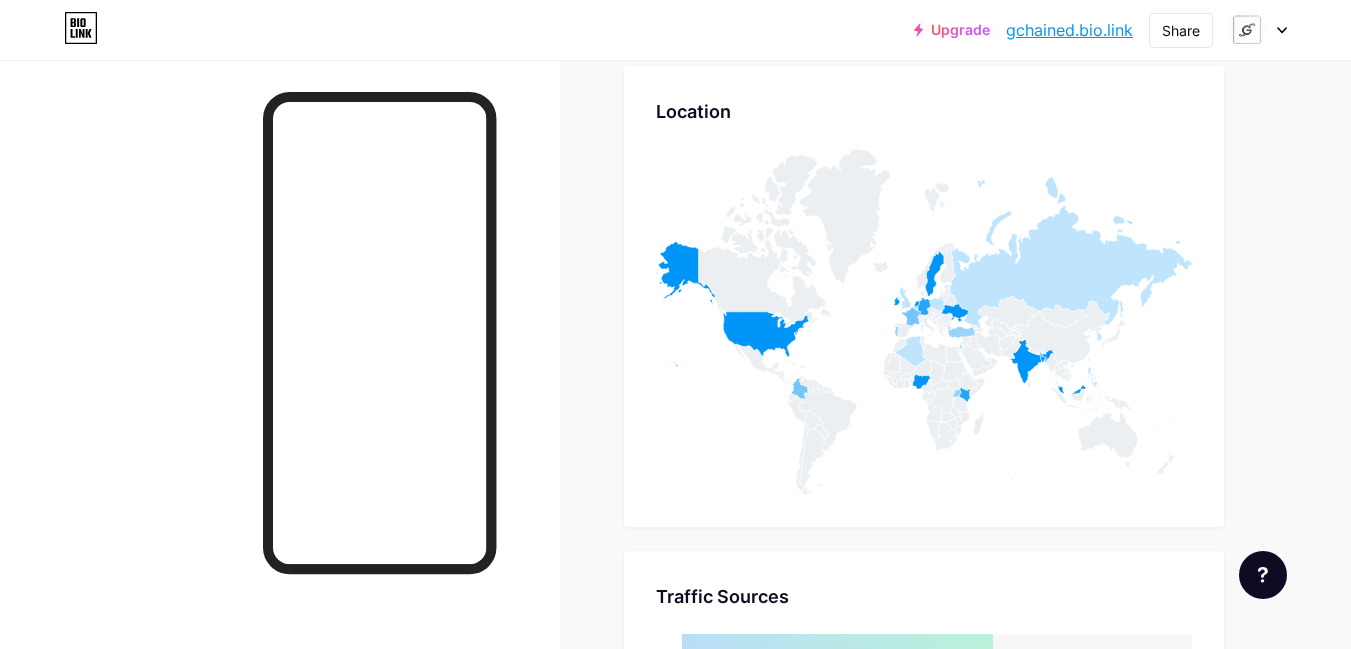 scroll, scrollTop: 8240, scrollLeft: 0, axis: vertical 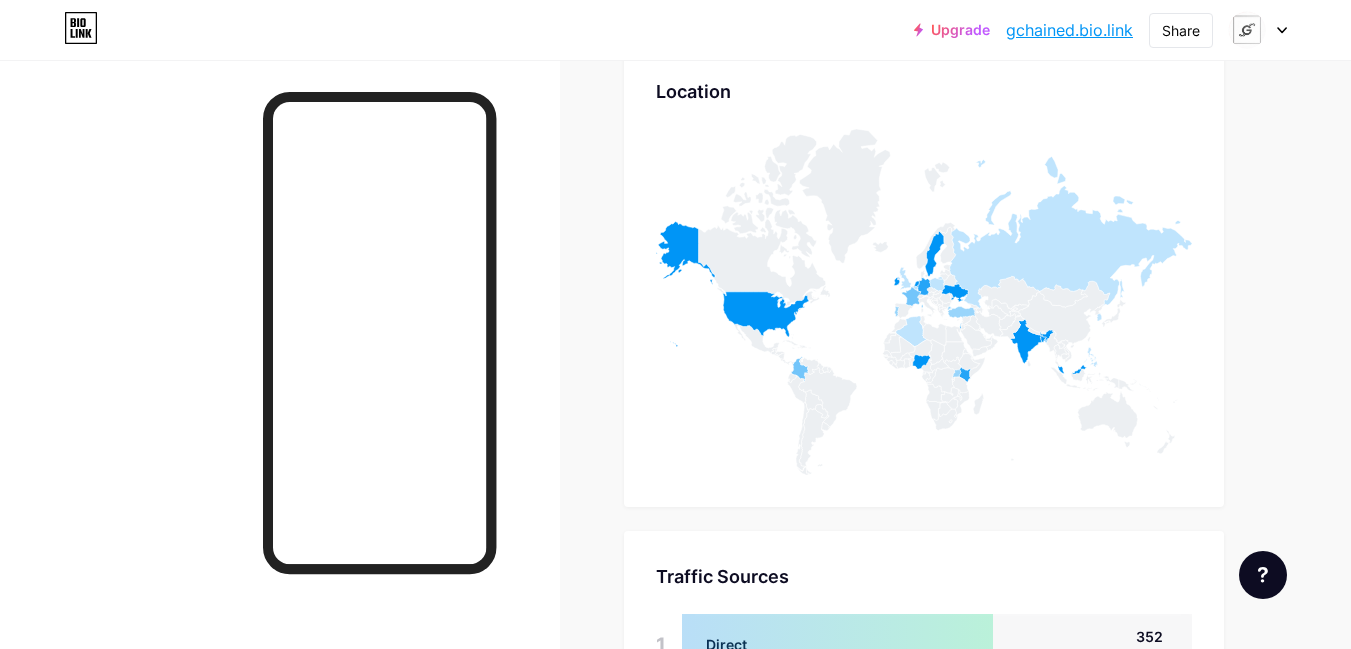 click 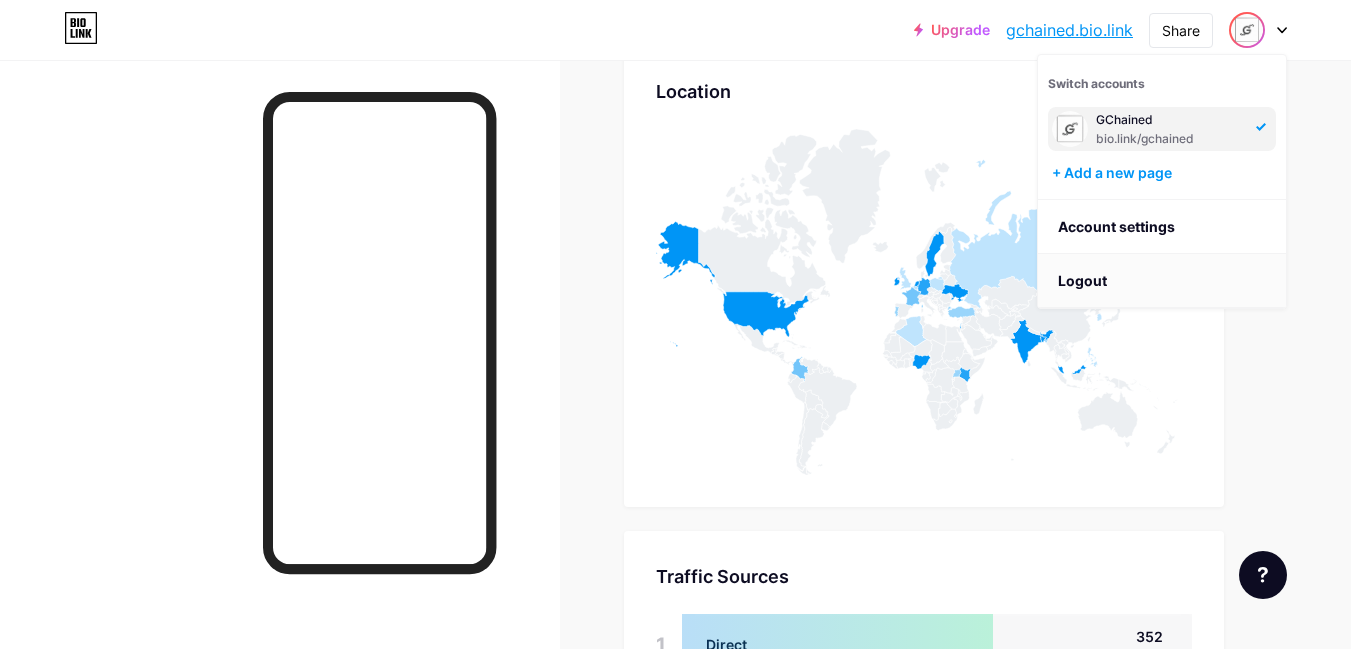 click on "Logout" at bounding box center [1162, 281] 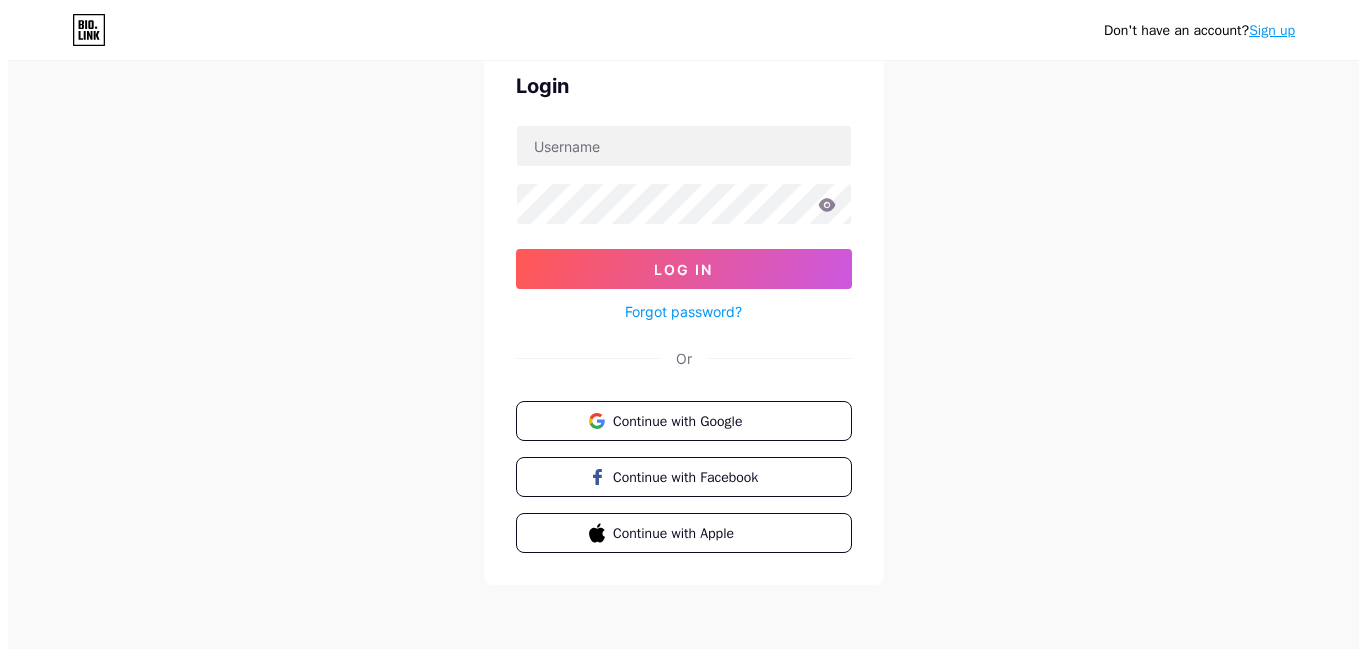 scroll, scrollTop: 0, scrollLeft: 0, axis: both 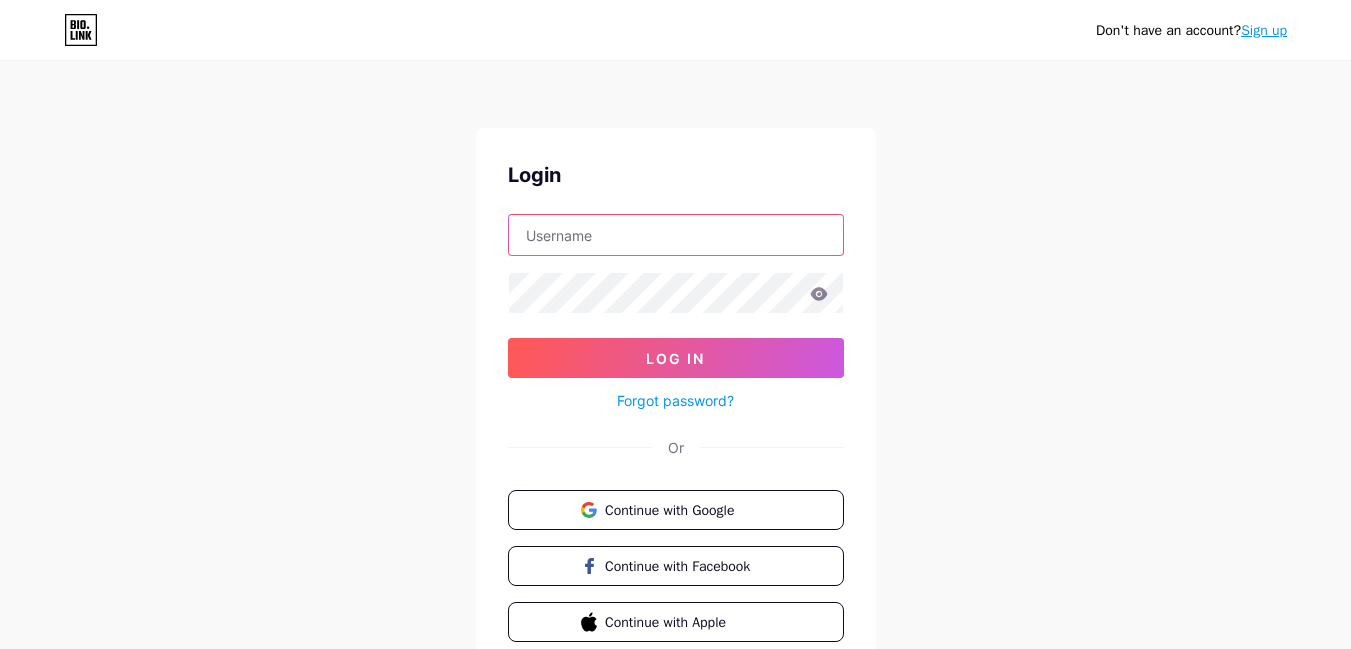 click at bounding box center [676, 235] 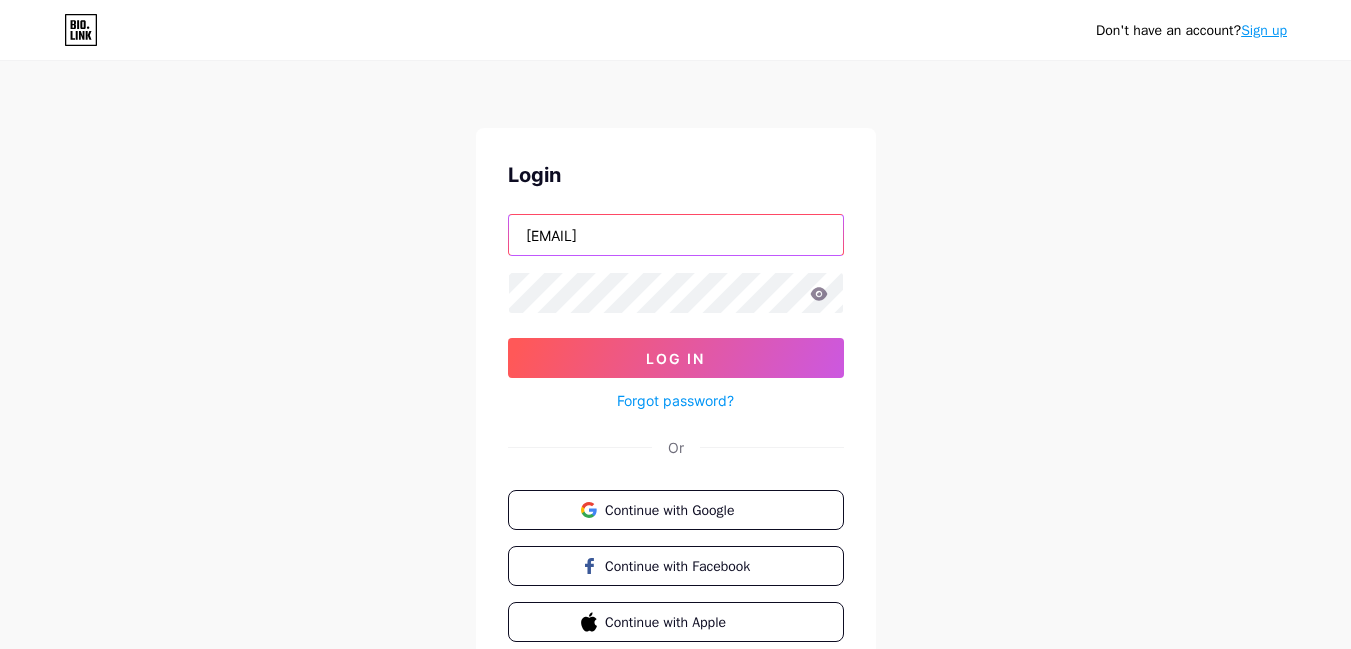 type on "[EMAIL]" 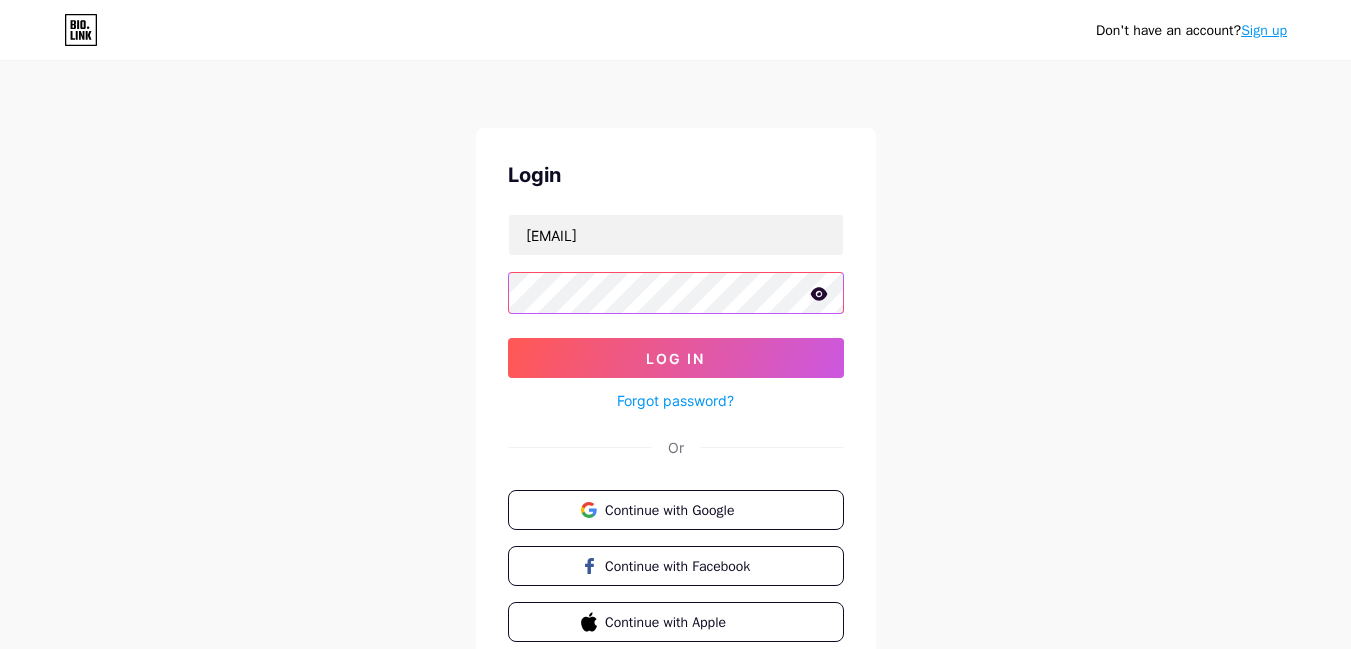 click on "Log In" at bounding box center (676, 358) 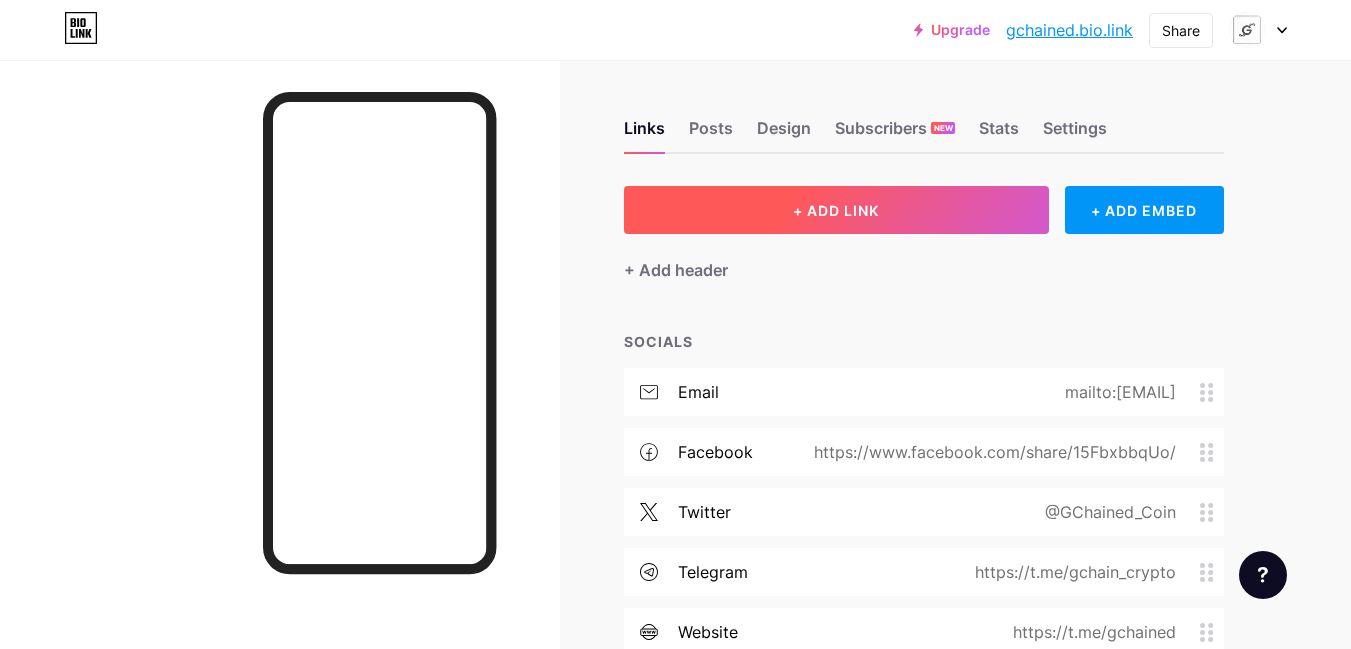click on "+ ADD LINK" at bounding box center [836, 210] 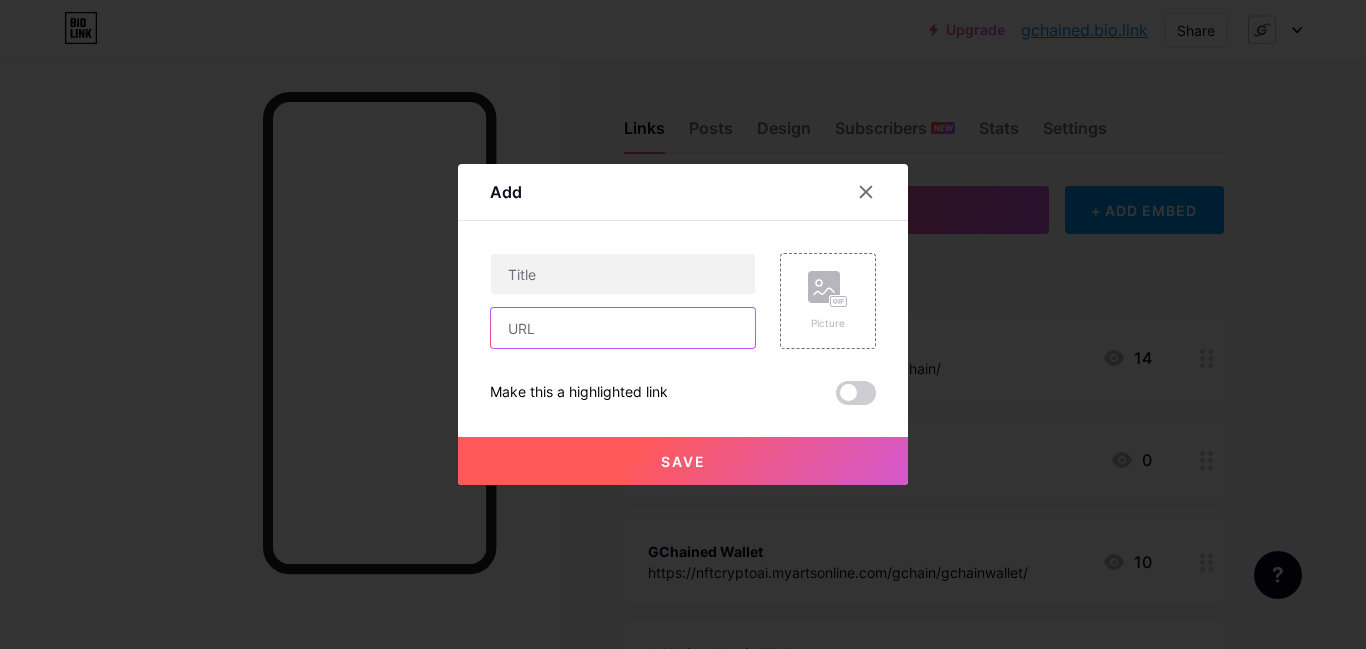 click at bounding box center [623, 328] 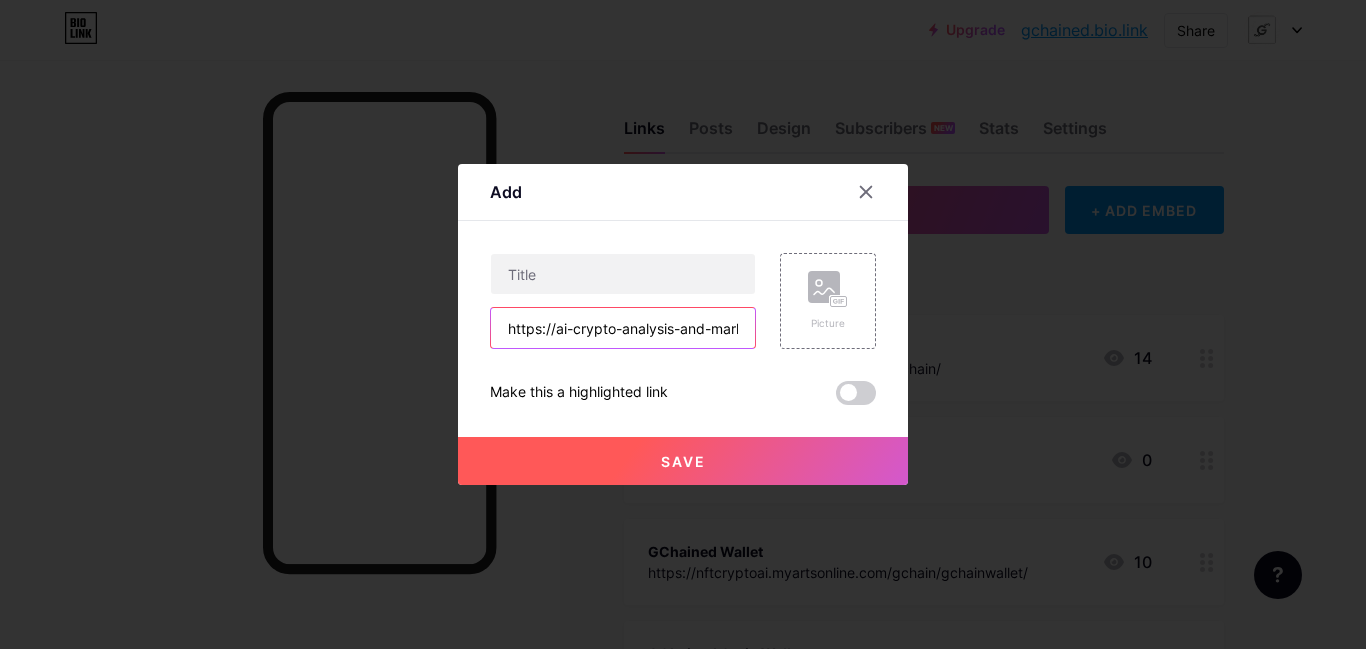 scroll, scrollTop: 0, scrollLeft: 126, axis: horizontal 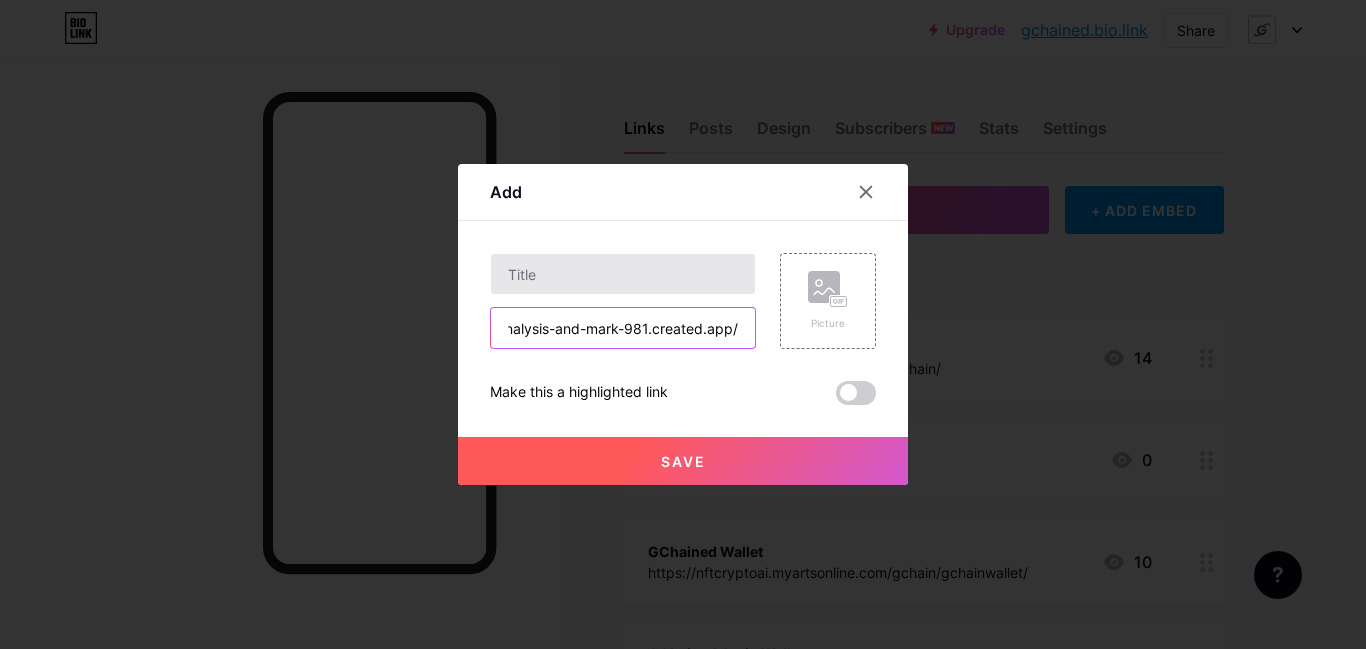 type on "https://ai-crypto-analysis-and-mark-981.created.app/" 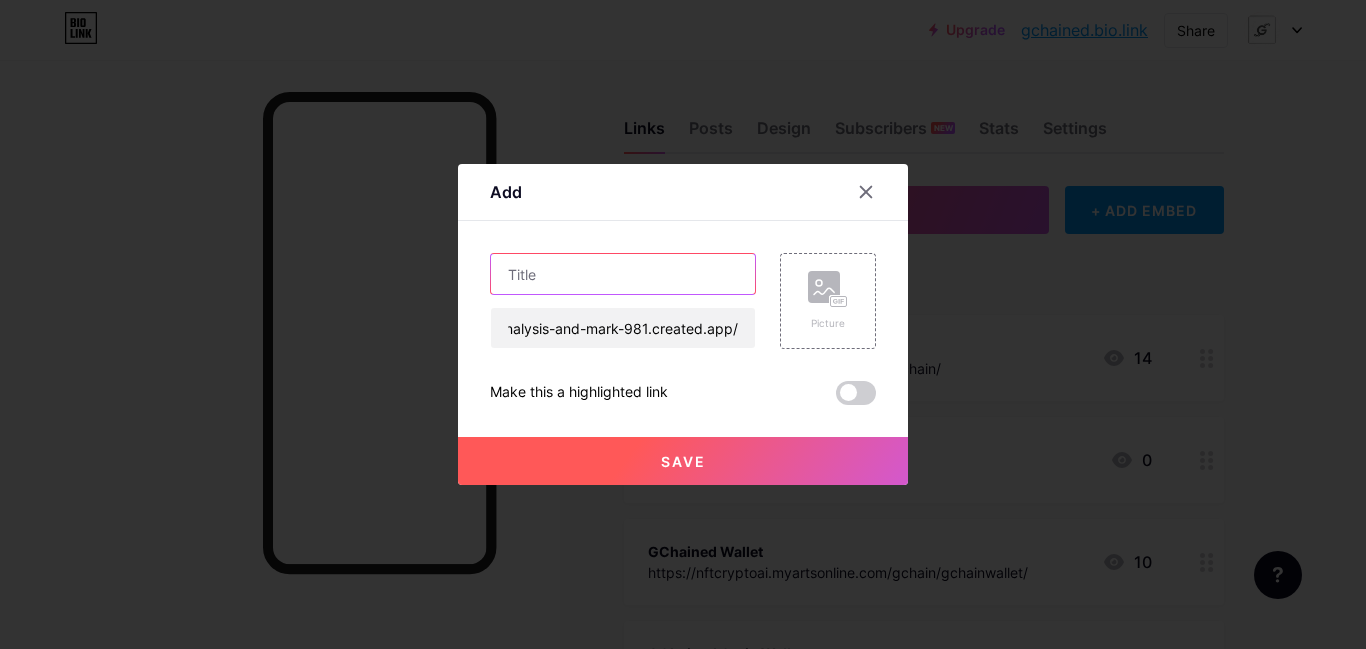 click at bounding box center [623, 274] 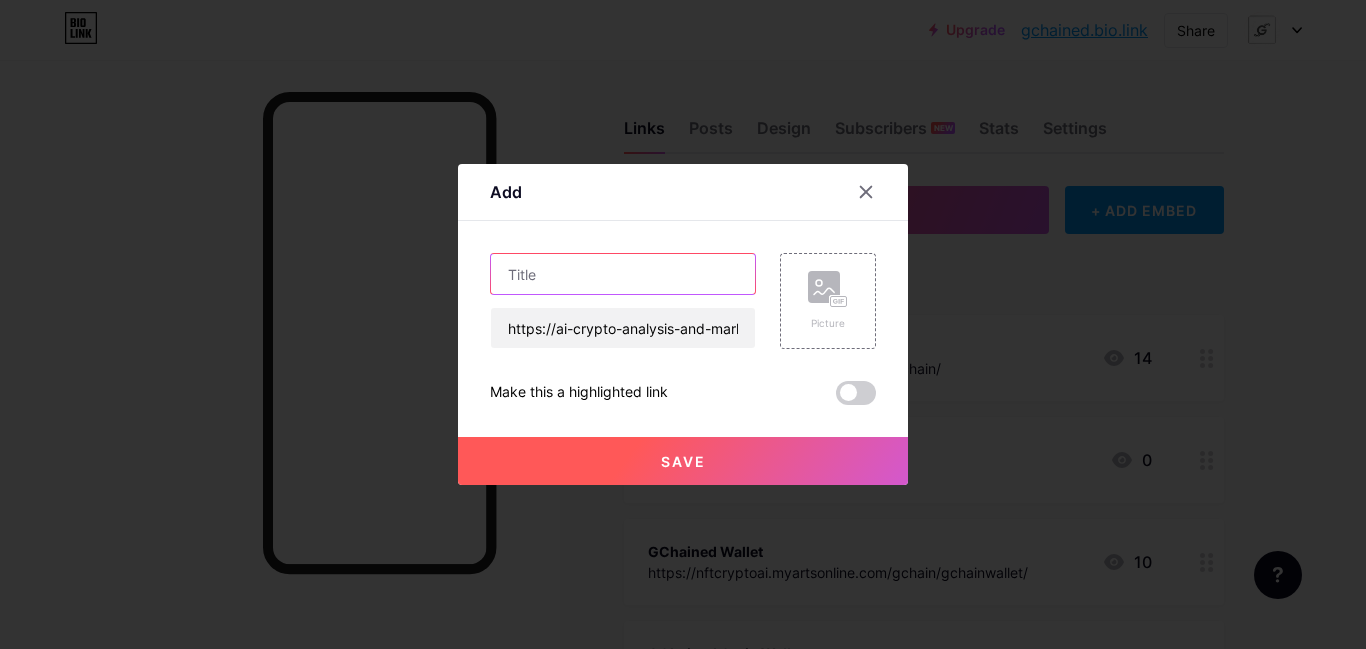 paste on "AIMarketplace" 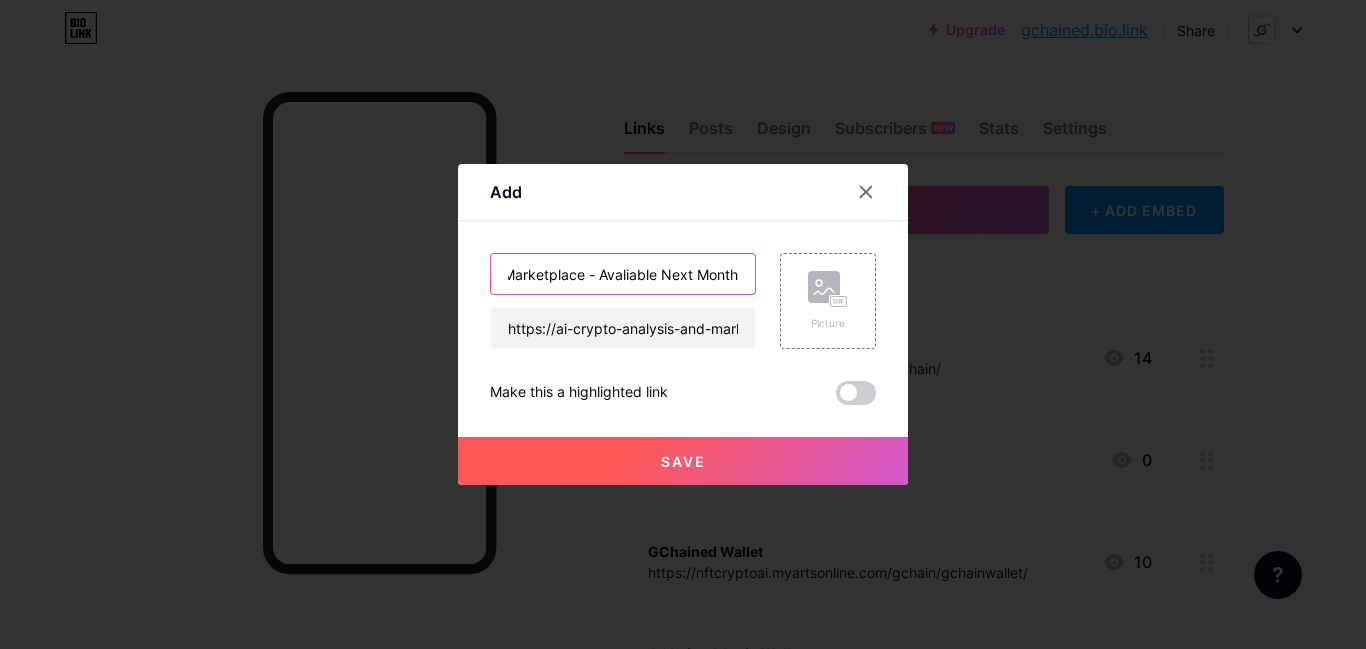 scroll, scrollTop: 0, scrollLeft: 20, axis: horizontal 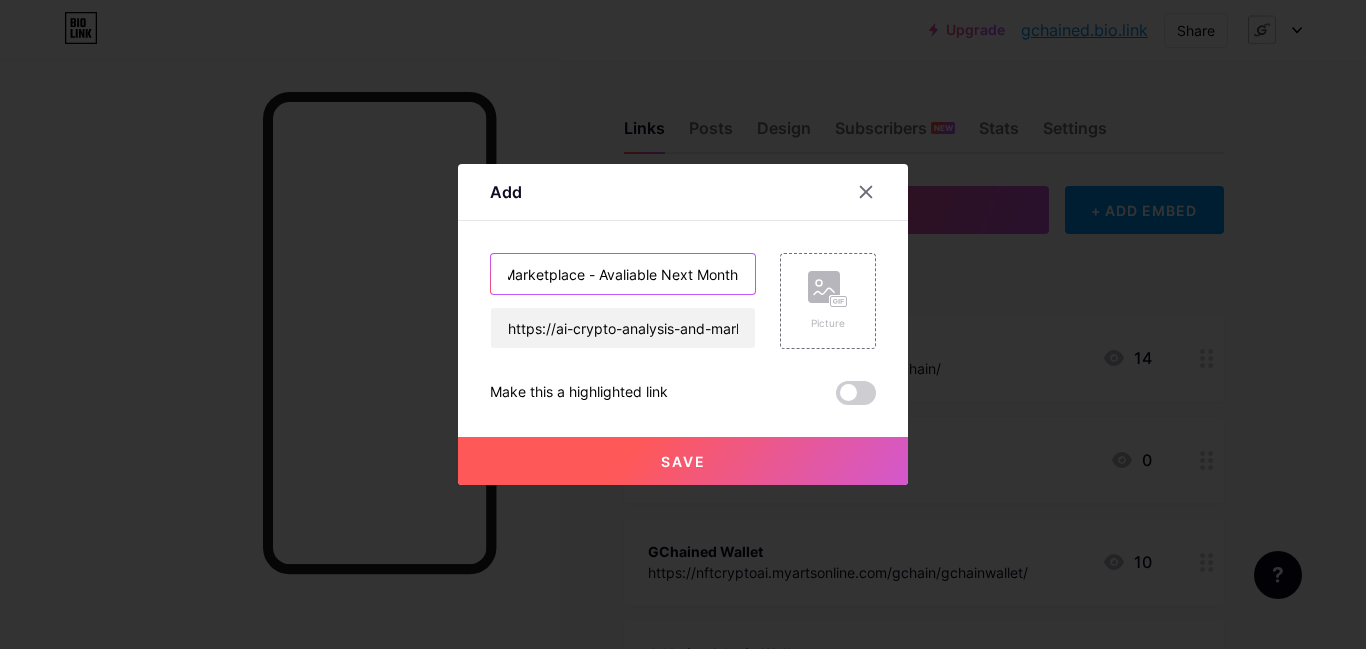 type on "AIMarketplace - Avaliable Next Month" 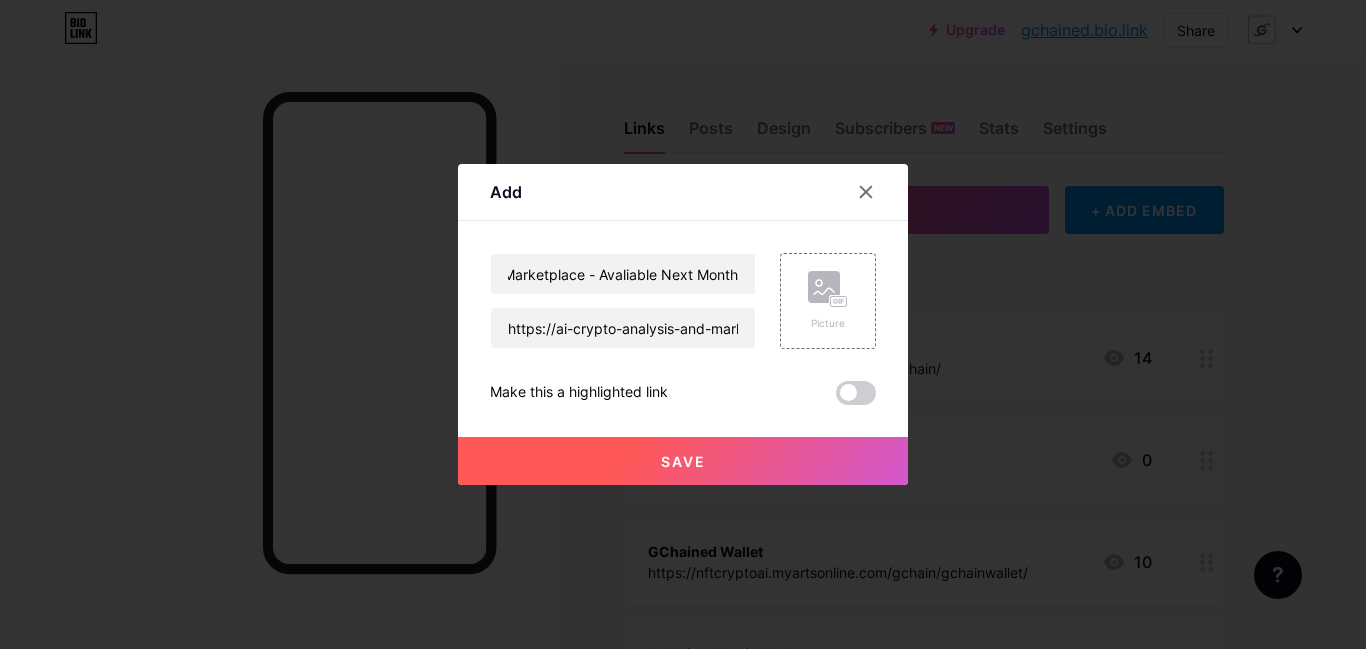click on "Save" at bounding box center [683, 461] 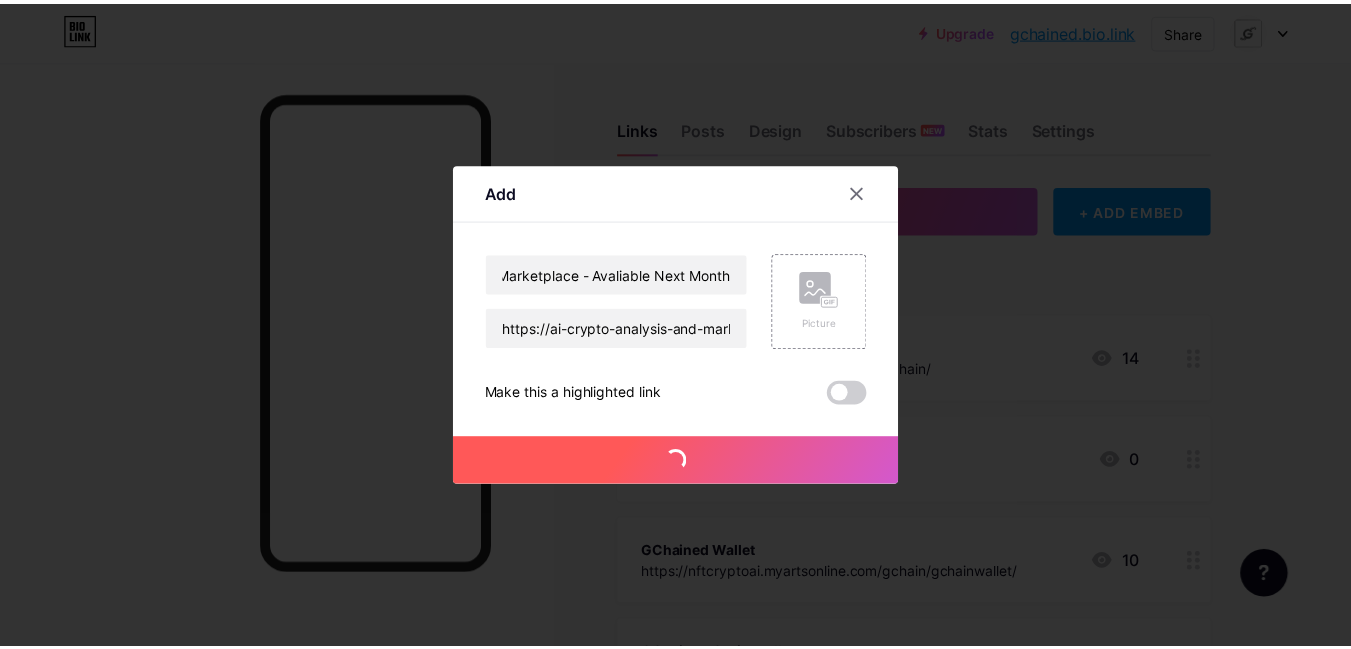 scroll, scrollTop: 0, scrollLeft: 0, axis: both 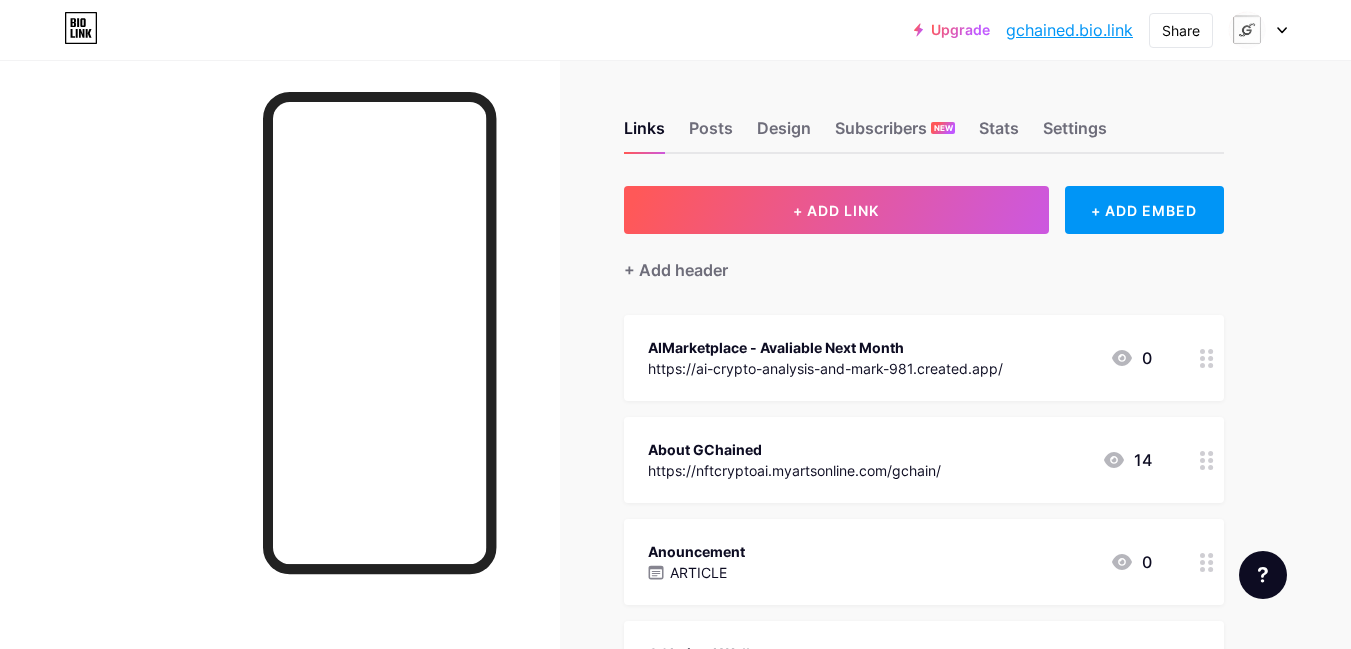 click on "AIMarketplace - Avaliable Next Month" at bounding box center [825, 347] 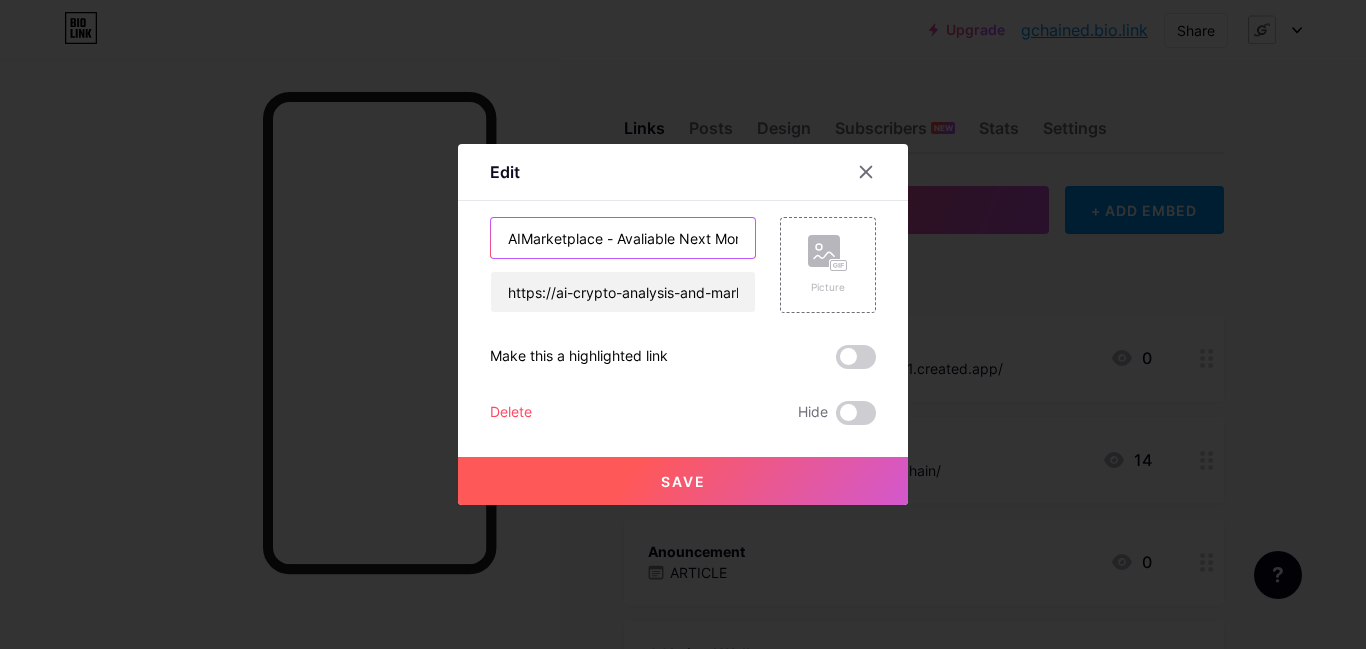 click on "AIMarketplace - Avaliable Next Month" at bounding box center [623, 238] 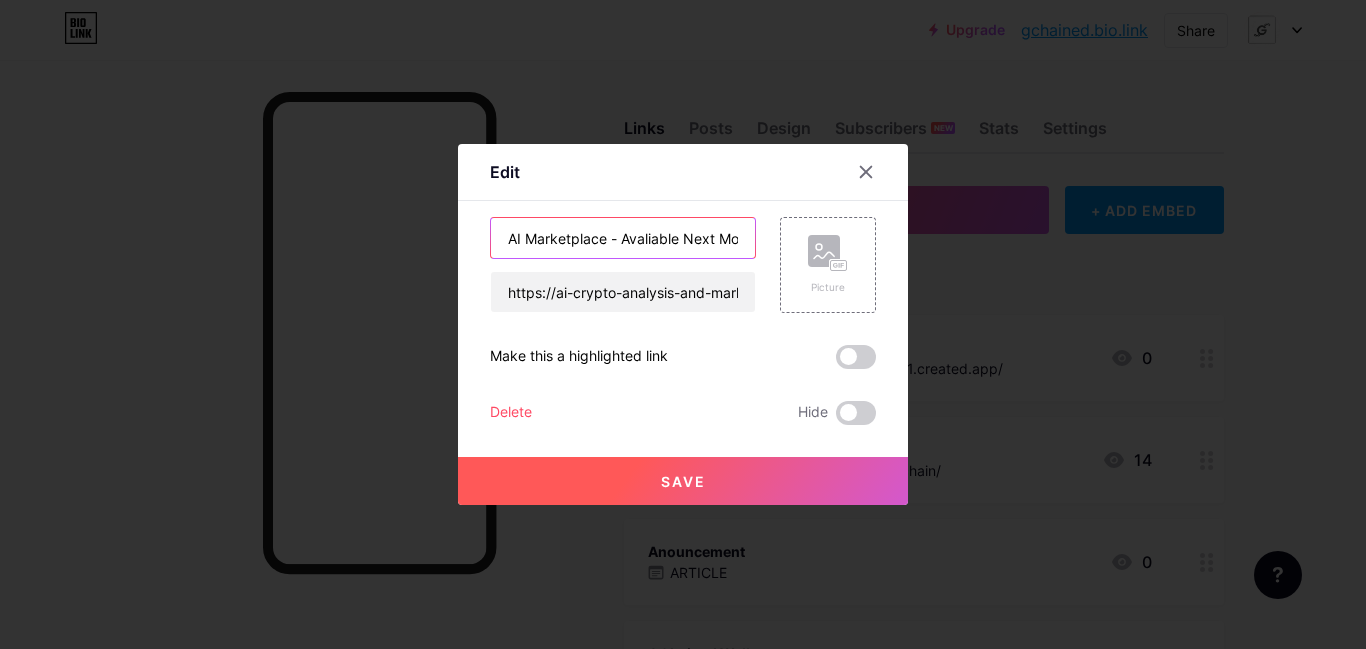 type on "AI Marketplace - Avaliable Next Month" 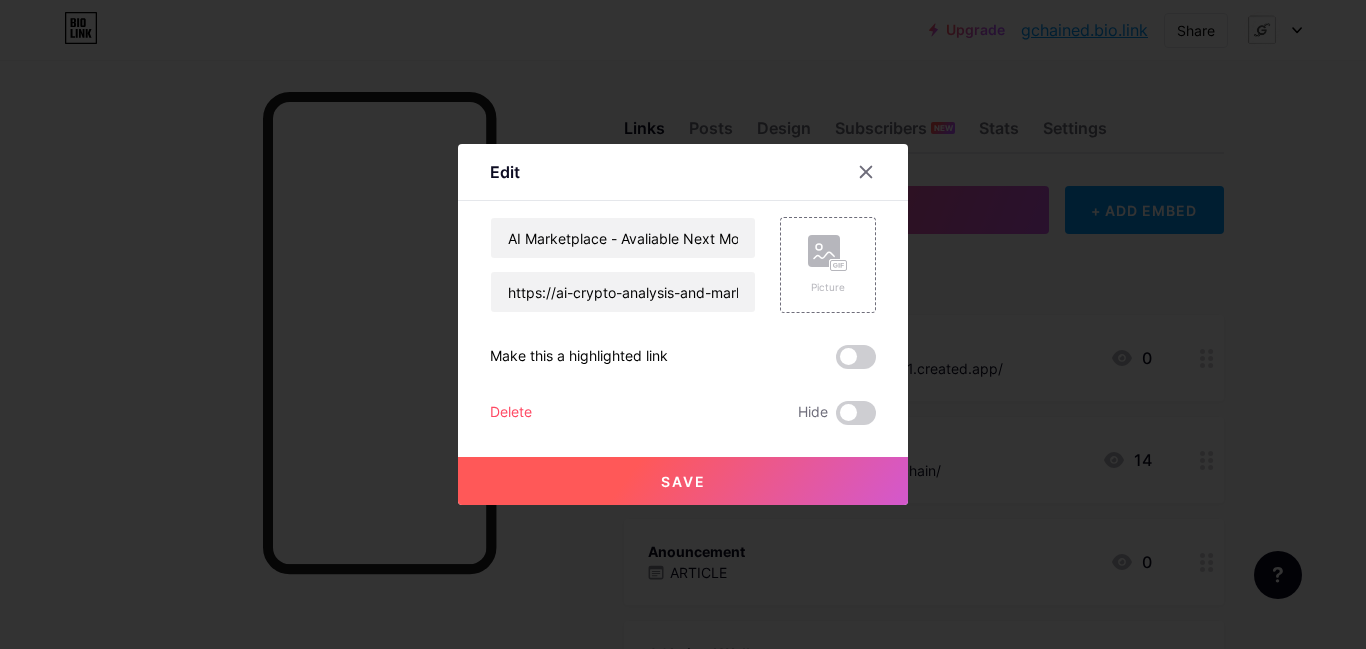 click on "Save" at bounding box center [683, 481] 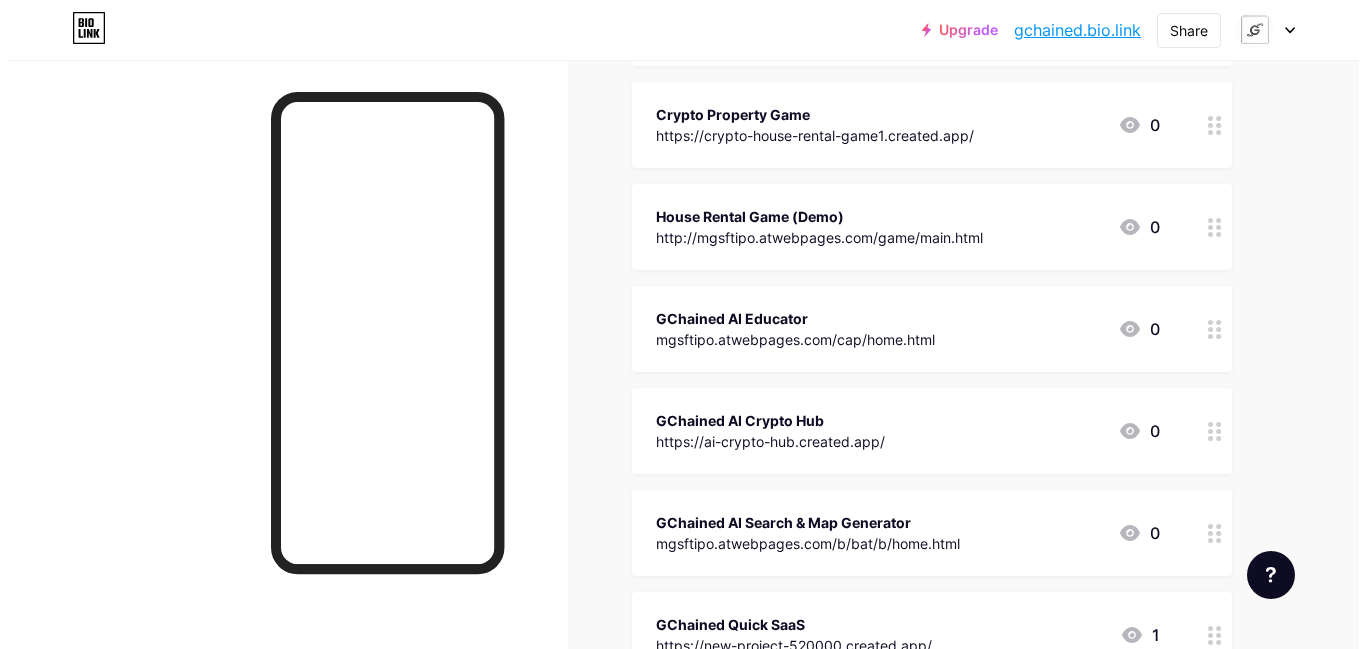 scroll, scrollTop: 12219, scrollLeft: 0, axis: vertical 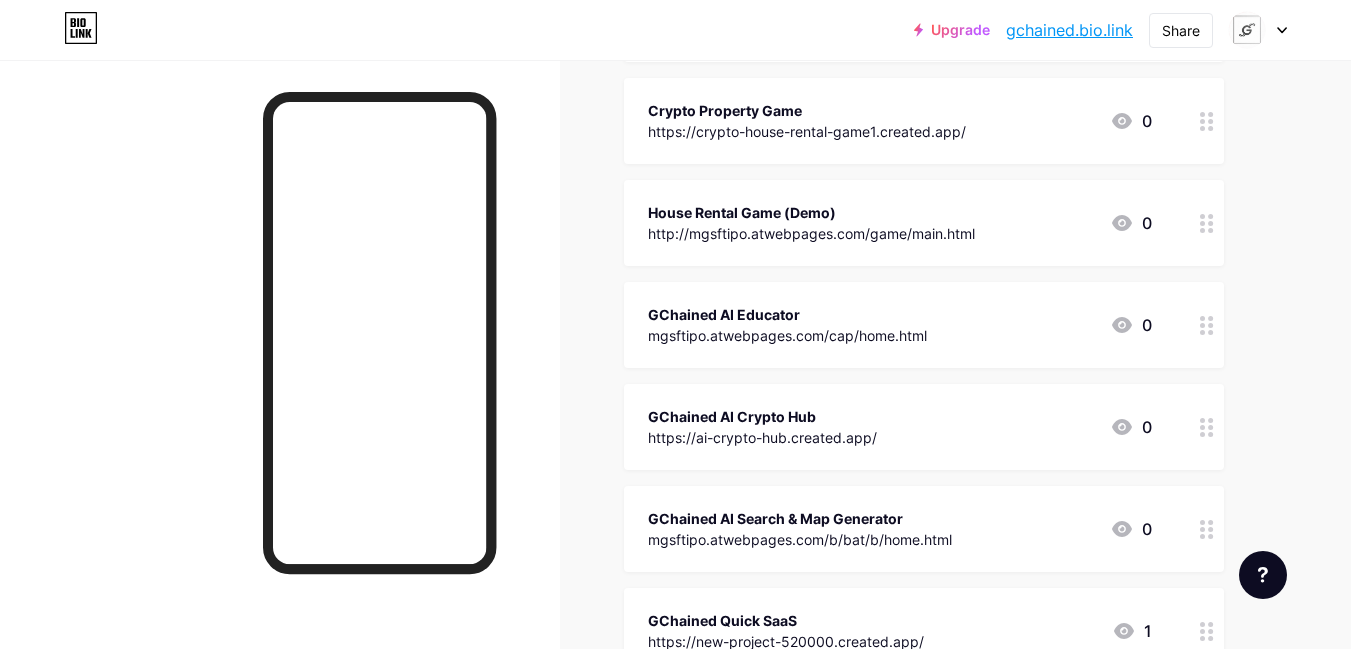 type 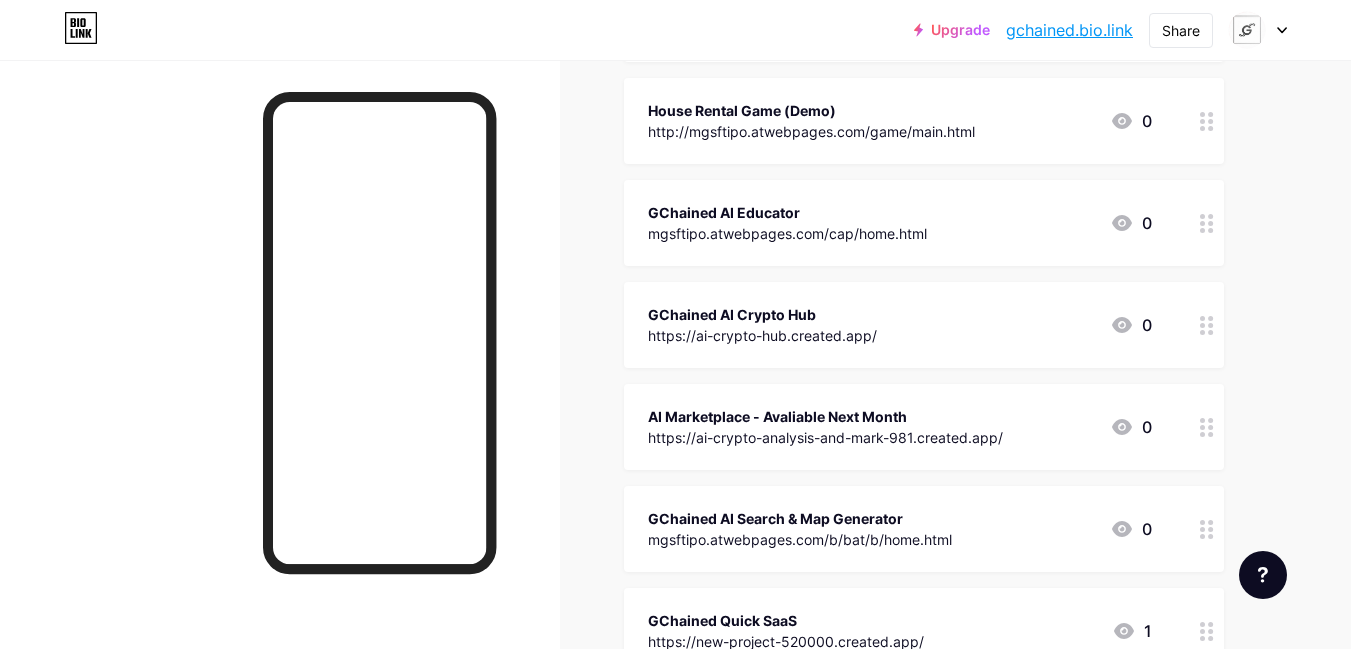 click on "GChained AI Crypto Hub
https://ai-crypto-hub.created.app/
0" at bounding box center [924, 325] 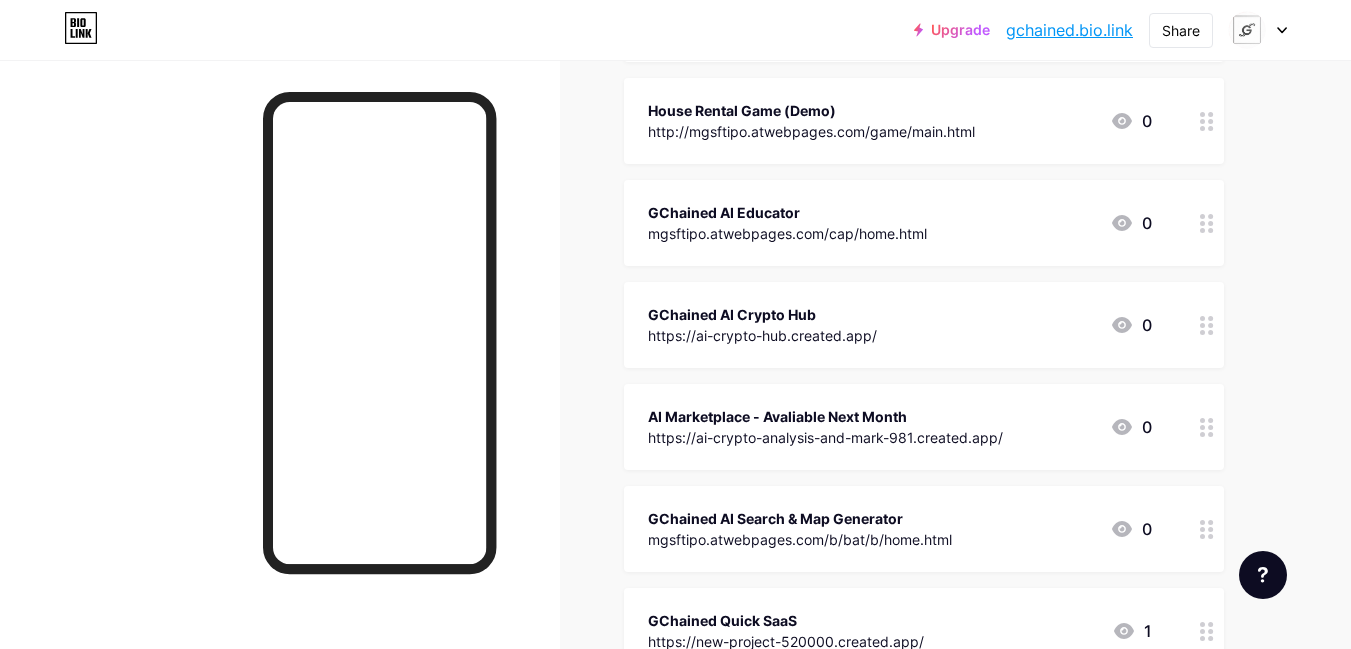 type on "GChained AI Crypto Hub - Avaliable Next Month" 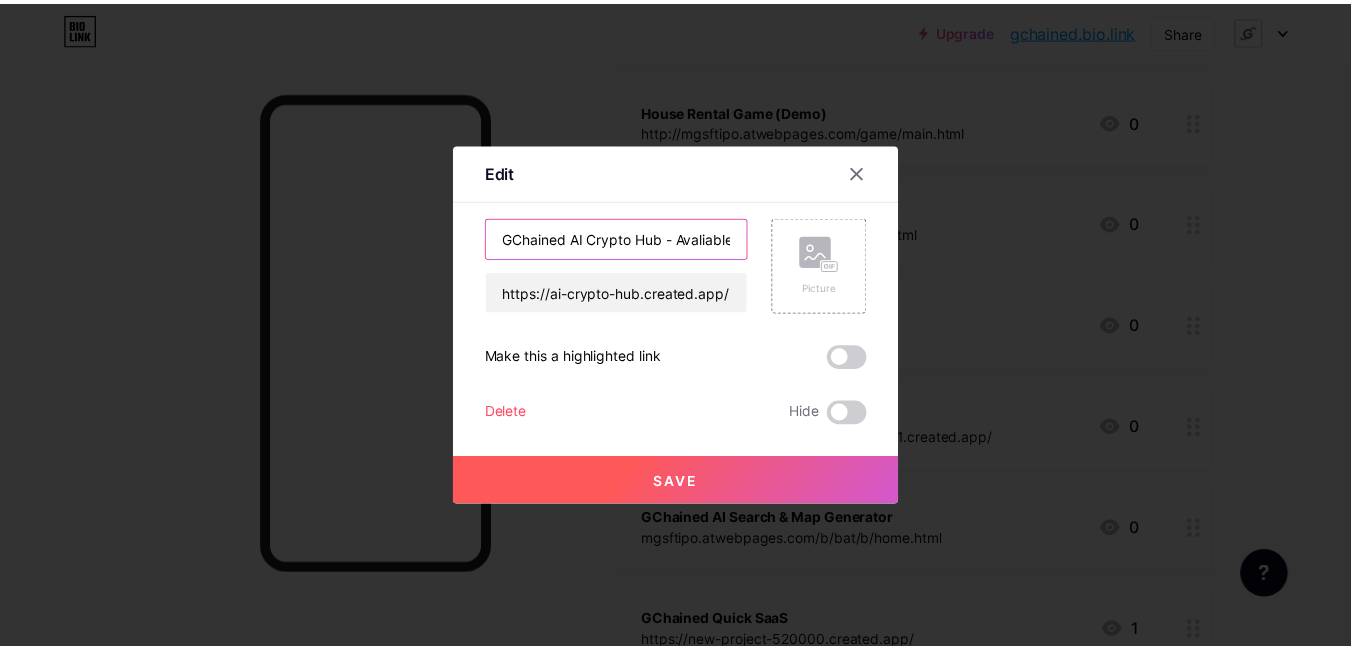 scroll, scrollTop: 0, scrollLeft: 0, axis: both 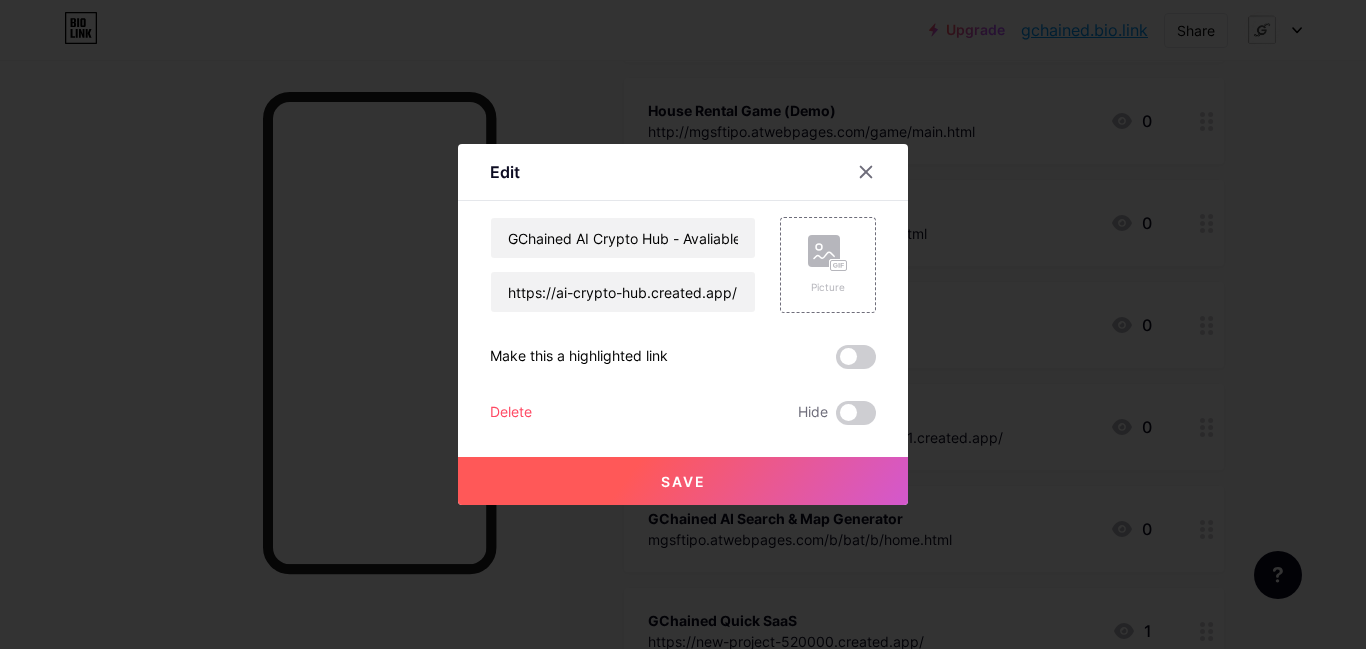click on "Save" at bounding box center [683, 481] 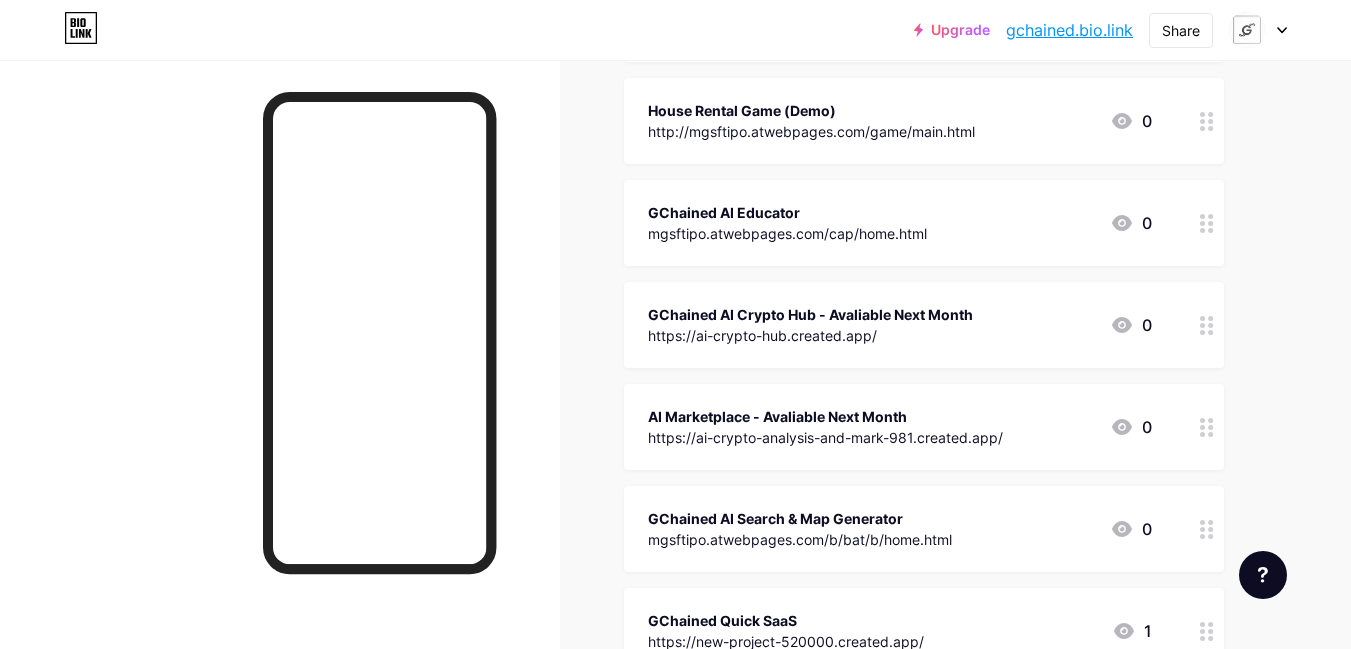 click at bounding box center (1258, 30) 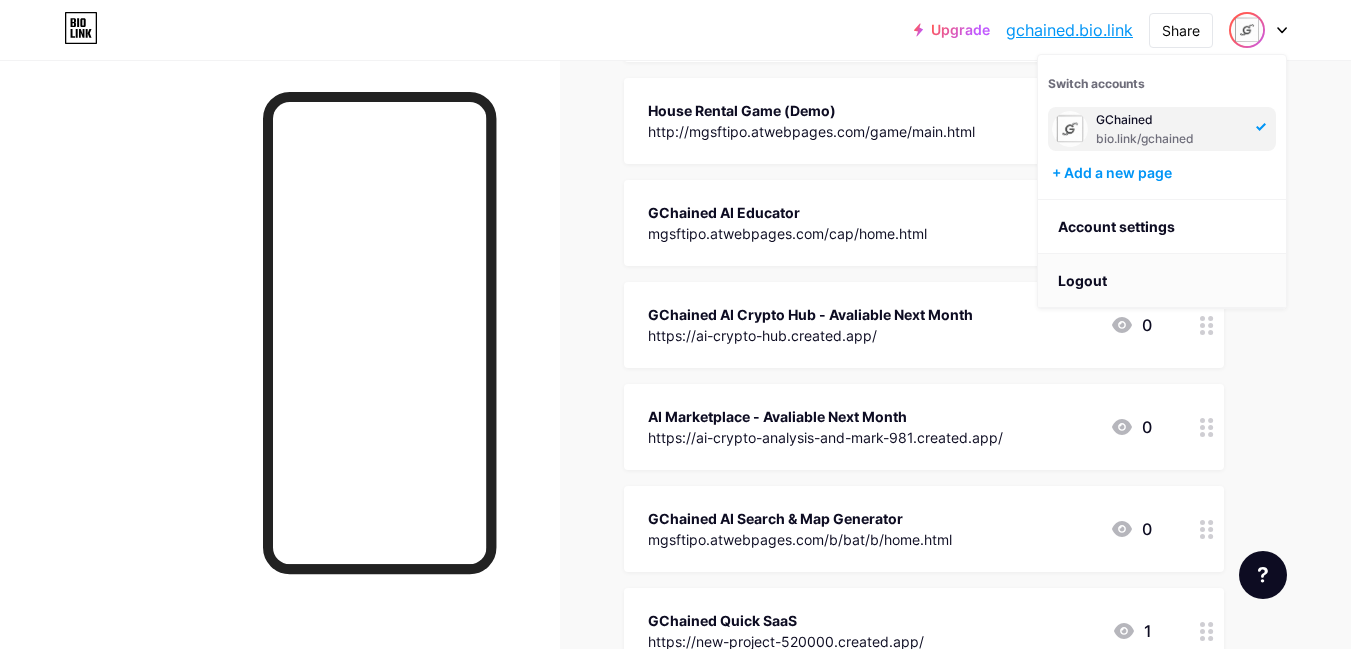 click on "Logout" at bounding box center [1162, 281] 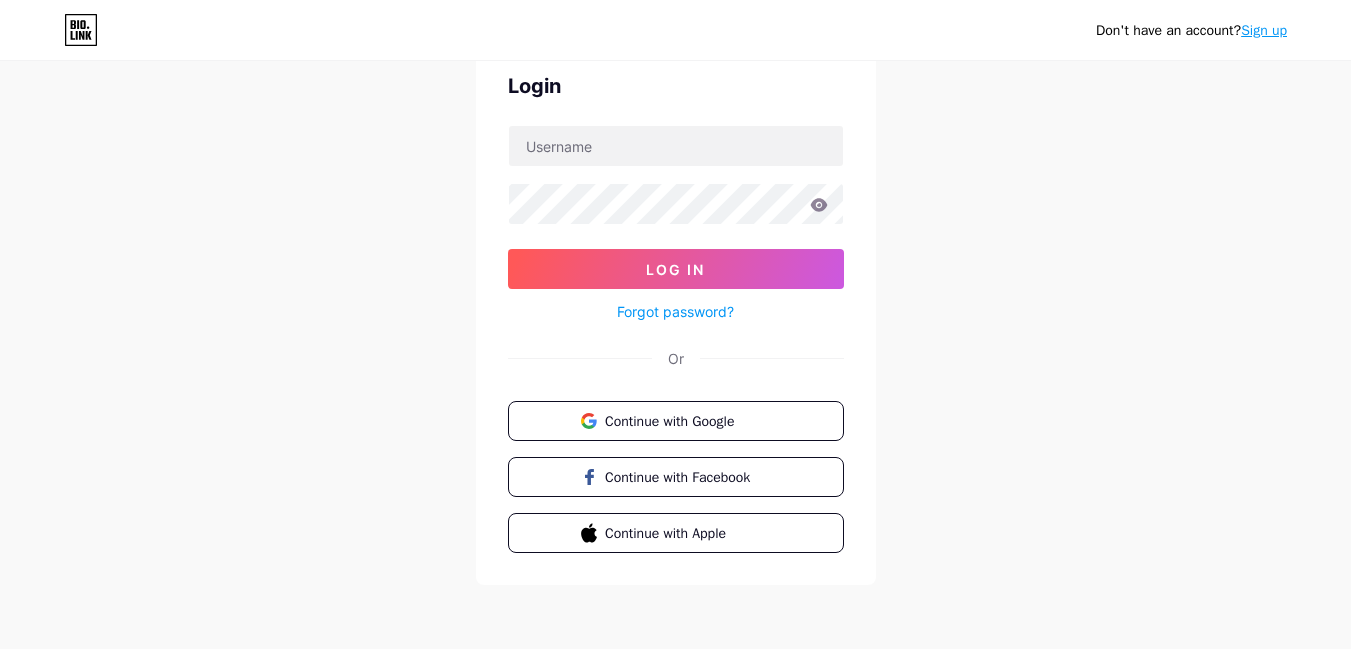 scroll, scrollTop: 0, scrollLeft: 0, axis: both 